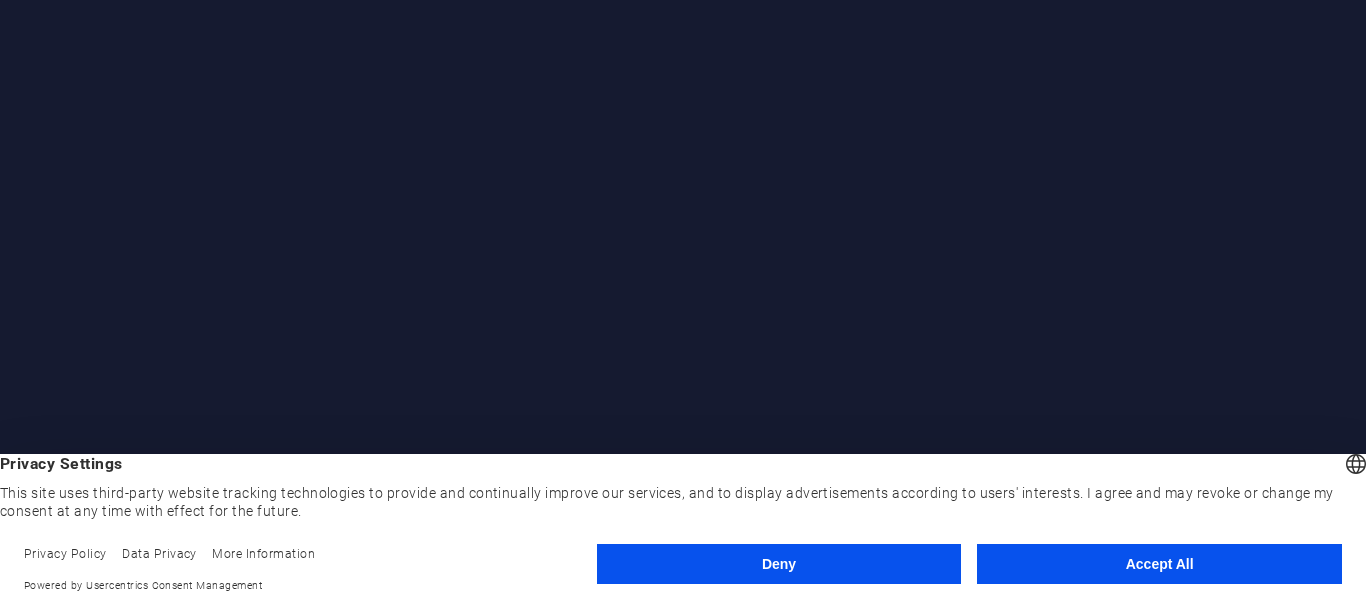 scroll, scrollTop: 0, scrollLeft: 0, axis: both 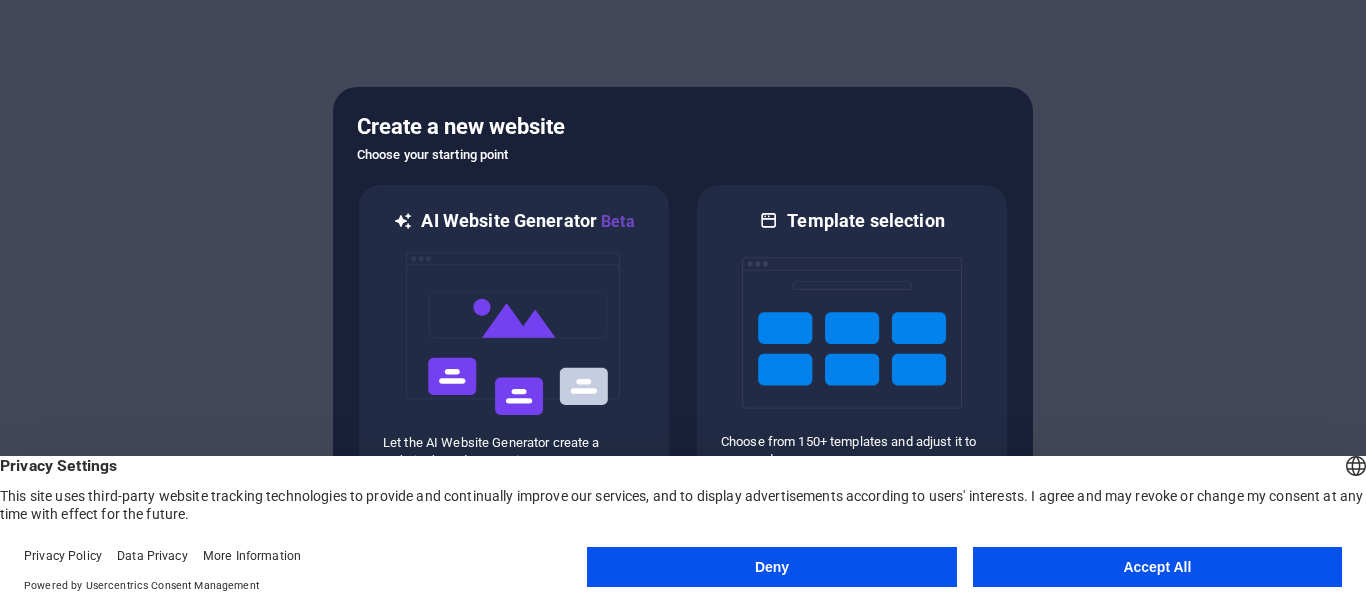 click on "Accept All" at bounding box center (1157, 567) 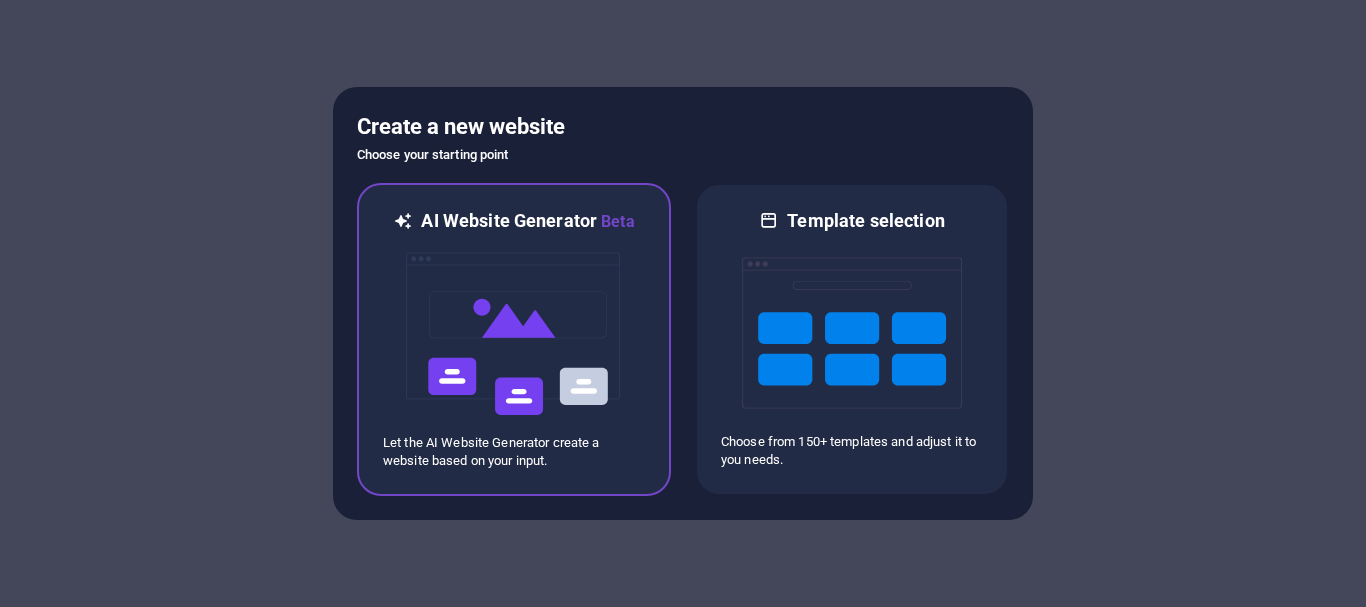 click at bounding box center (514, 334) 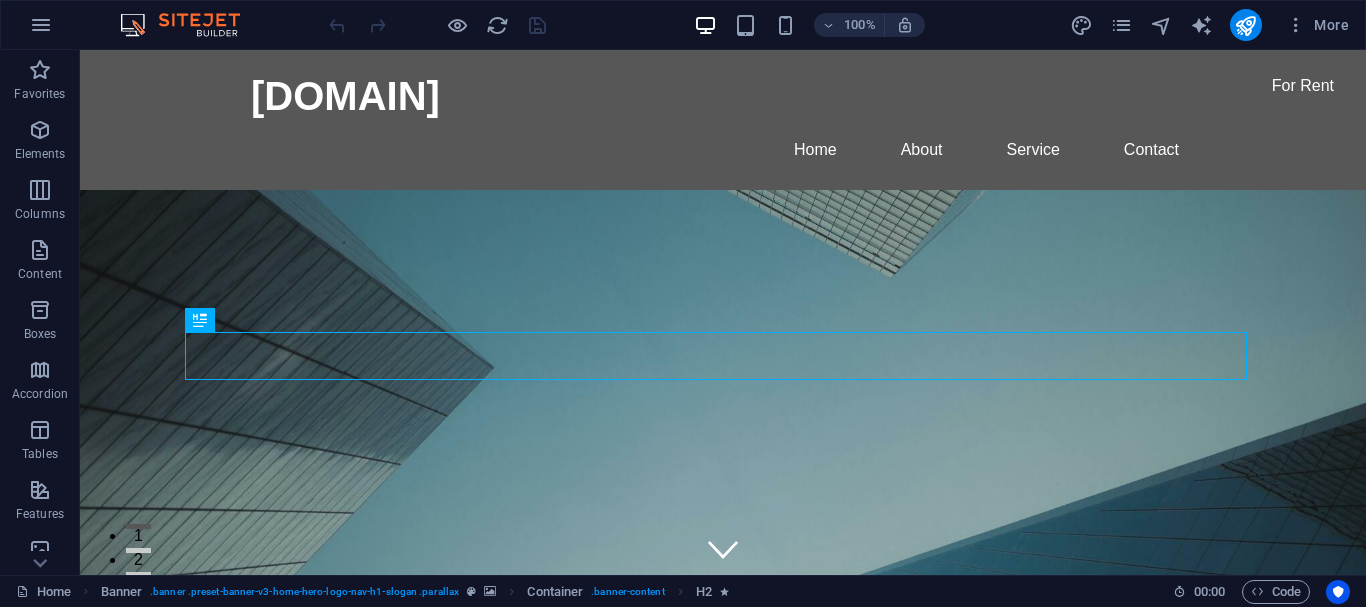 scroll, scrollTop: 0, scrollLeft: 0, axis: both 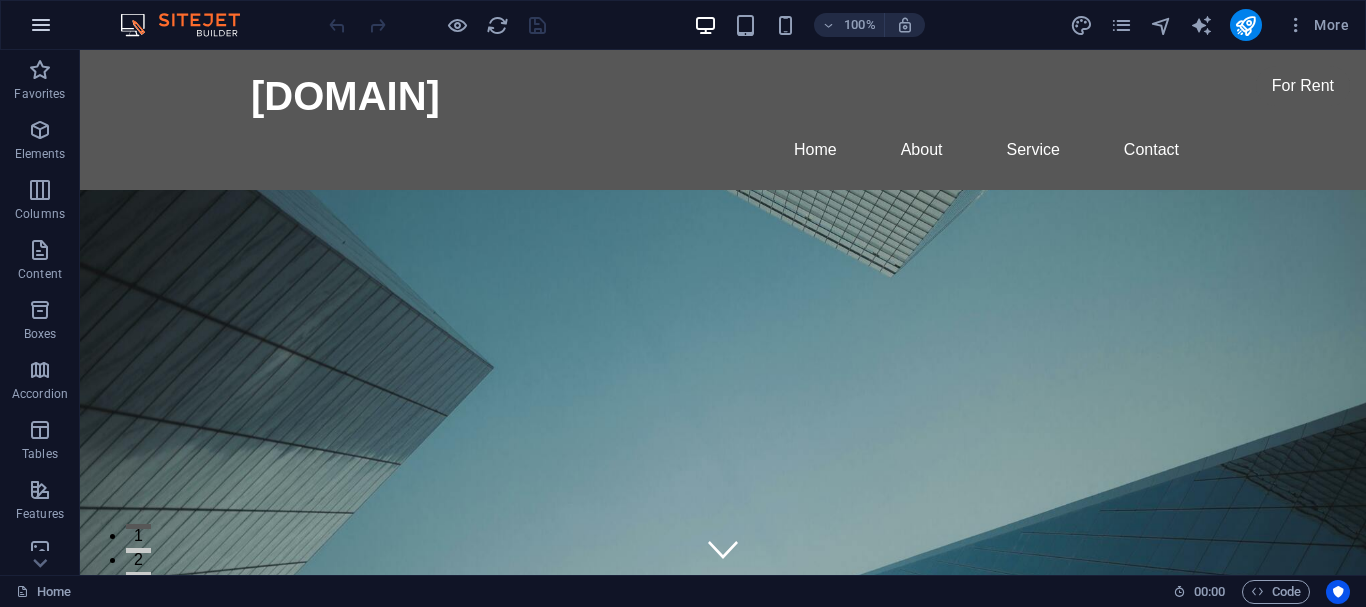click at bounding box center [41, 25] 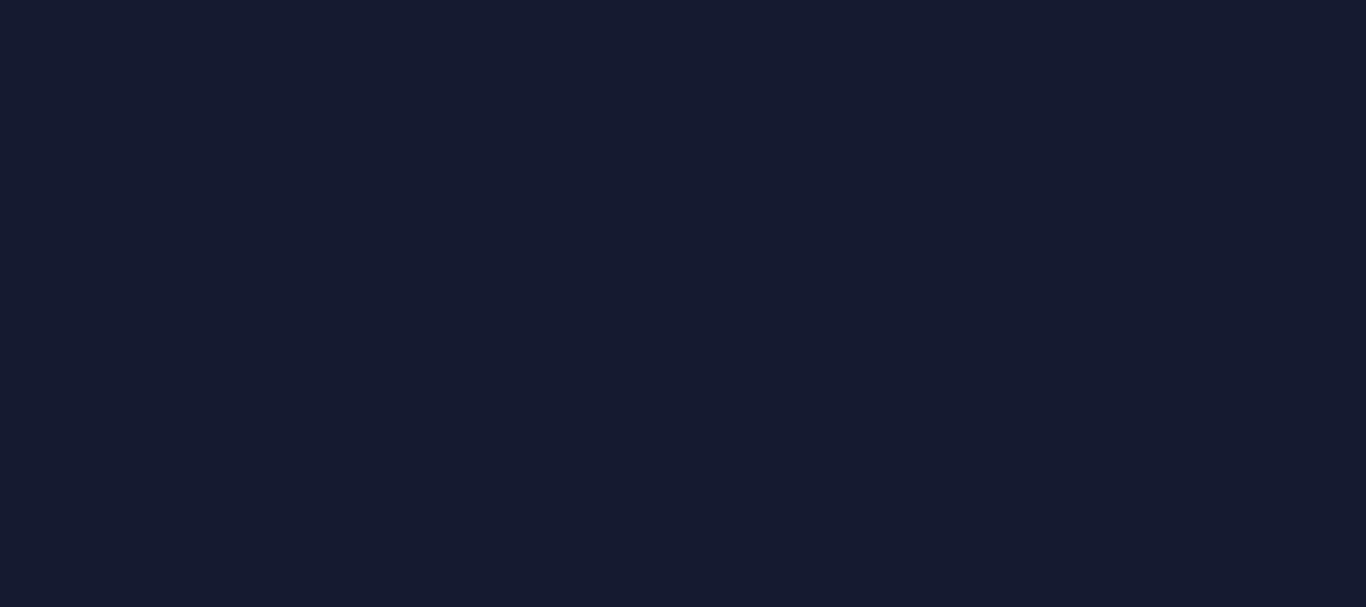 scroll, scrollTop: 0, scrollLeft: 0, axis: both 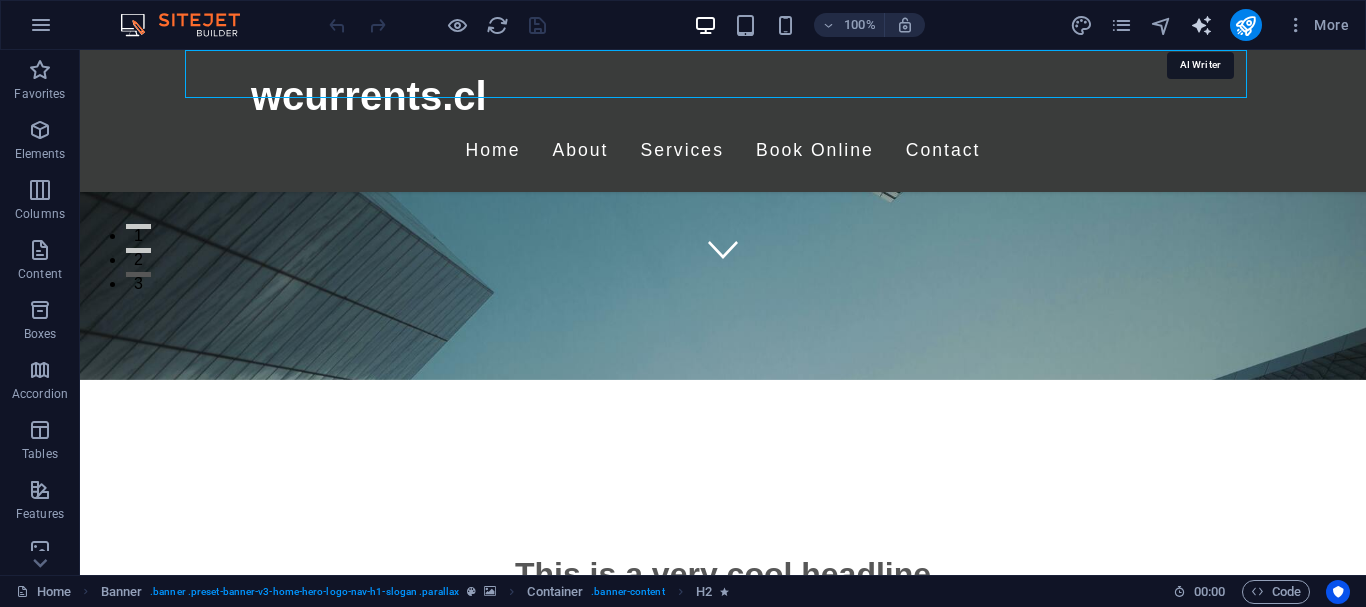 click at bounding box center (1201, 25) 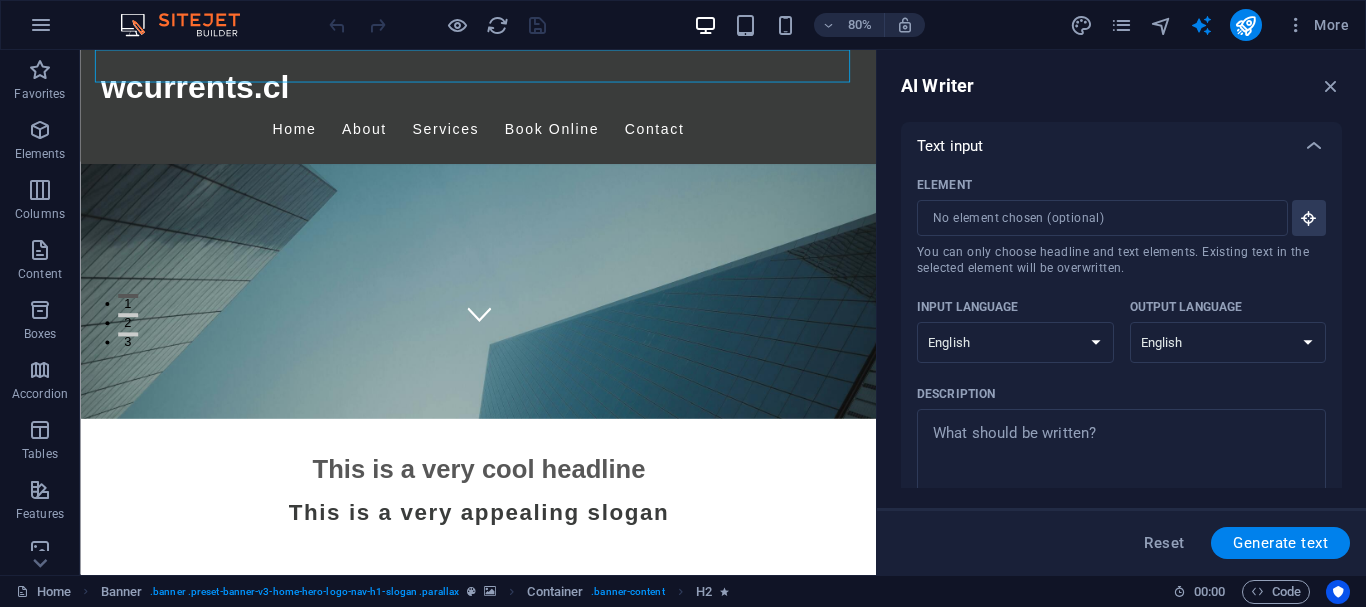 scroll, scrollTop: 0, scrollLeft: 0, axis: both 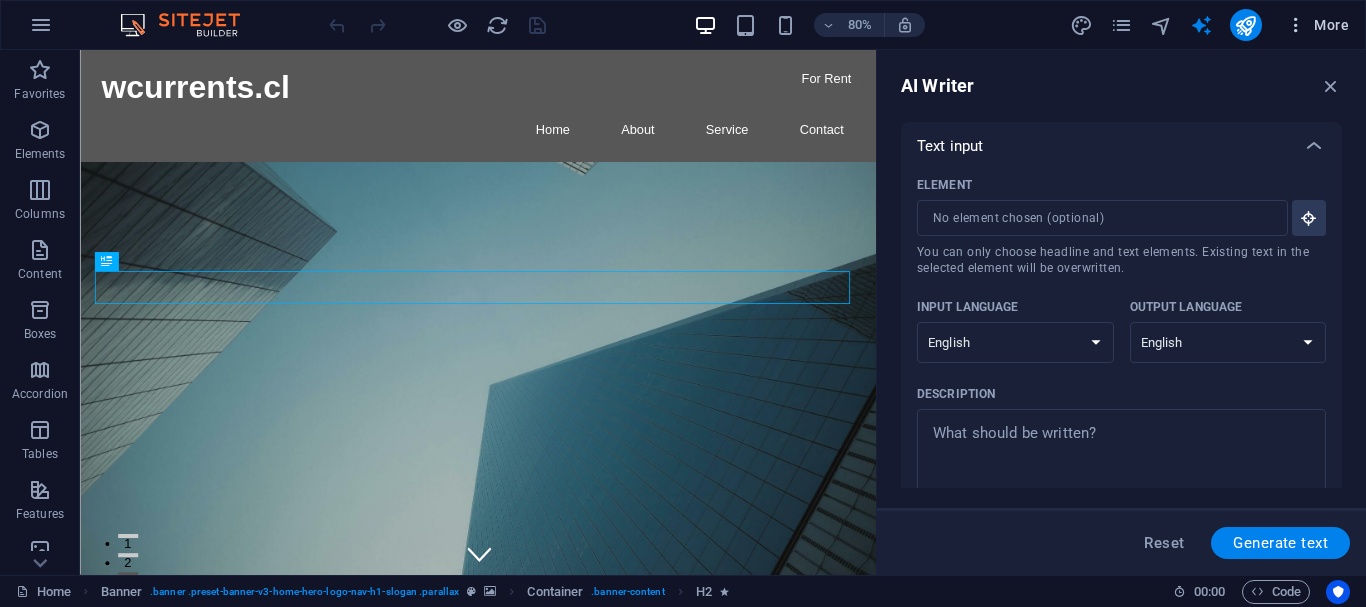 click at bounding box center (1296, 25) 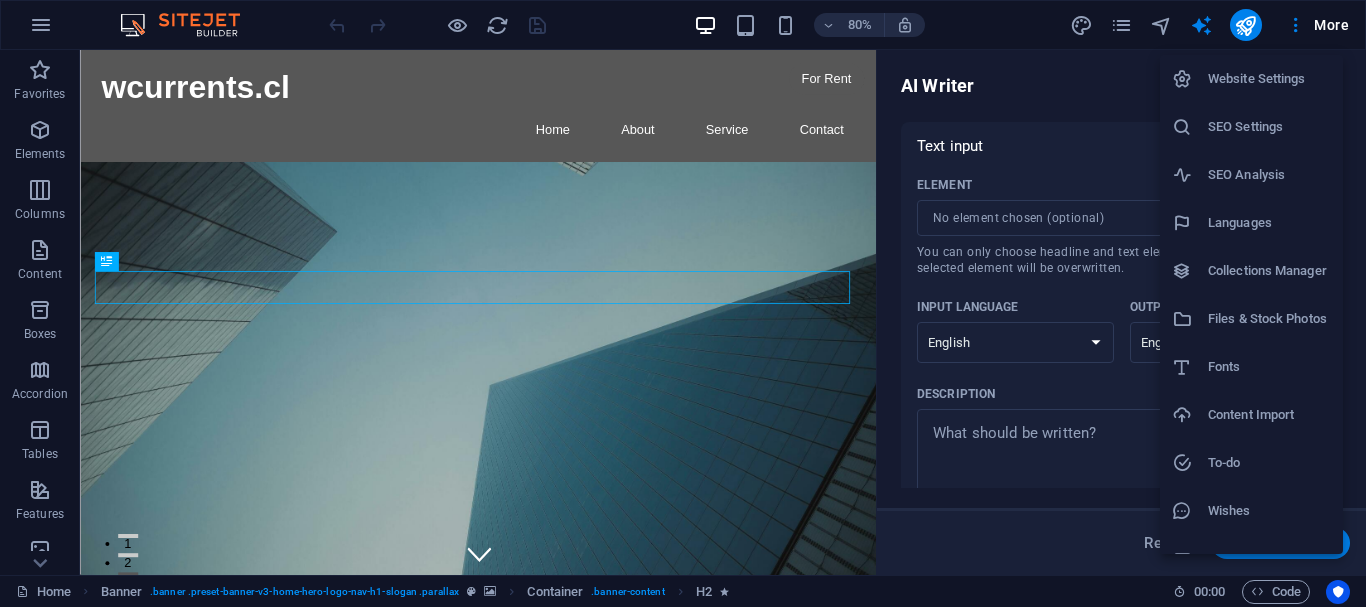 click on "Website Settings" at bounding box center [1269, 79] 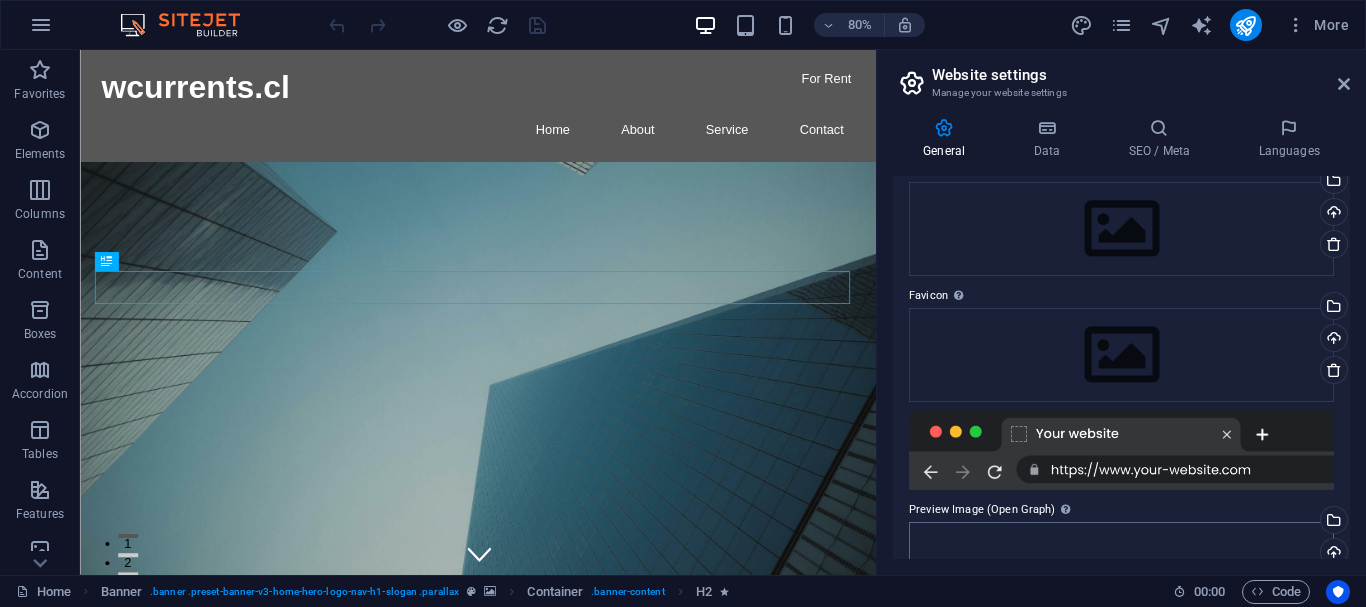 scroll, scrollTop: 0, scrollLeft: 0, axis: both 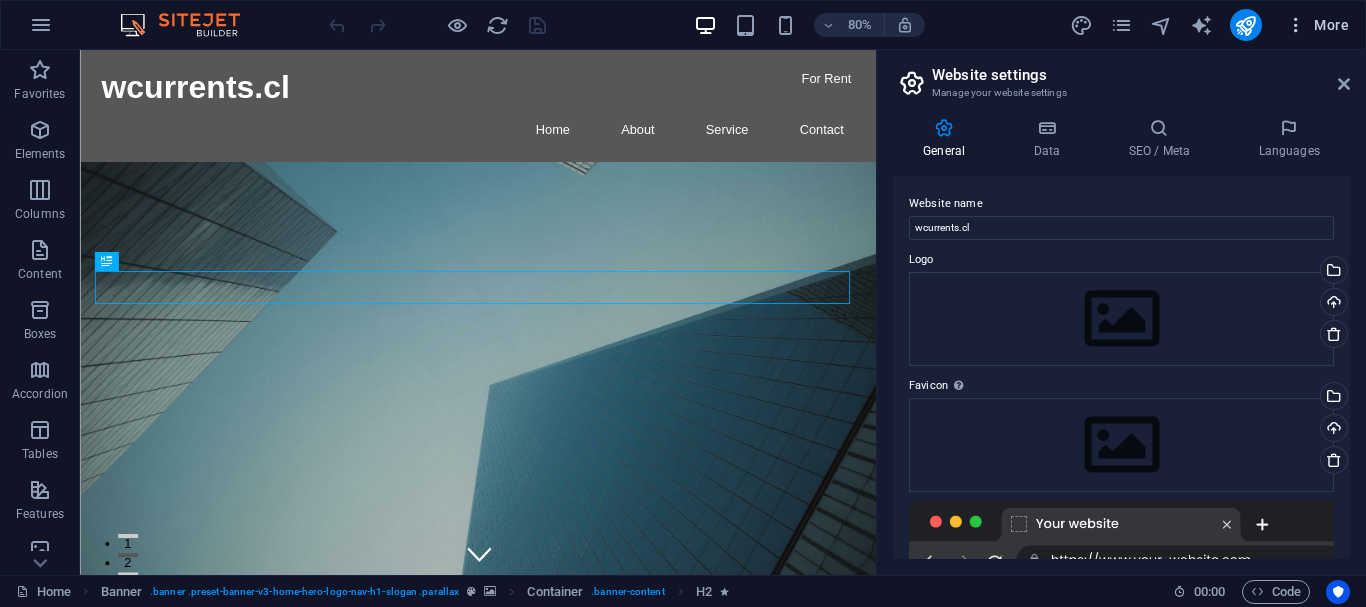 click at bounding box center (1296, 25) 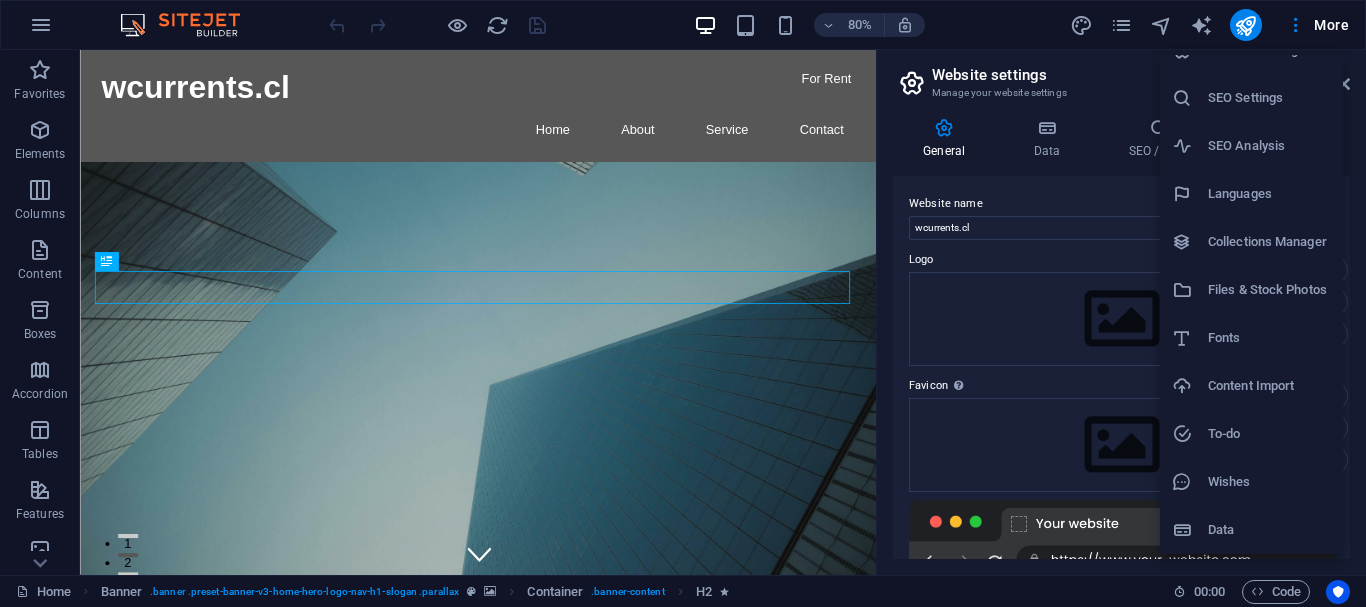 scroll, scrollTop: 0, scrollLeft: 0, axis: both 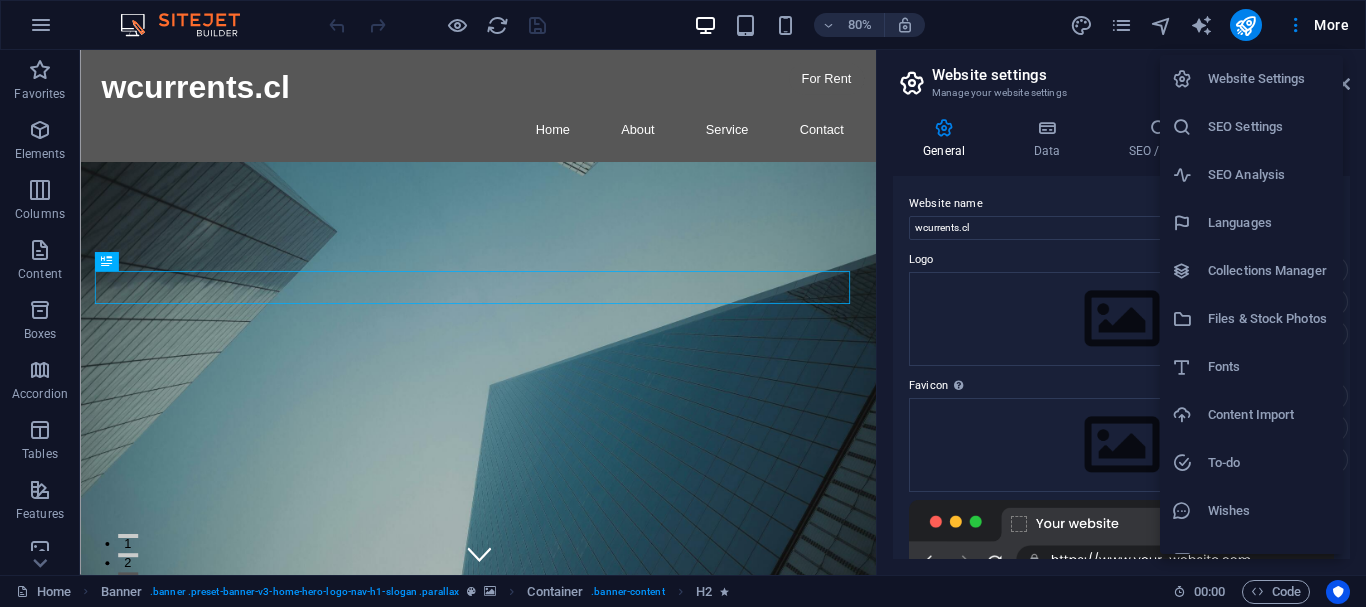 click at bounding box center [683, 303] 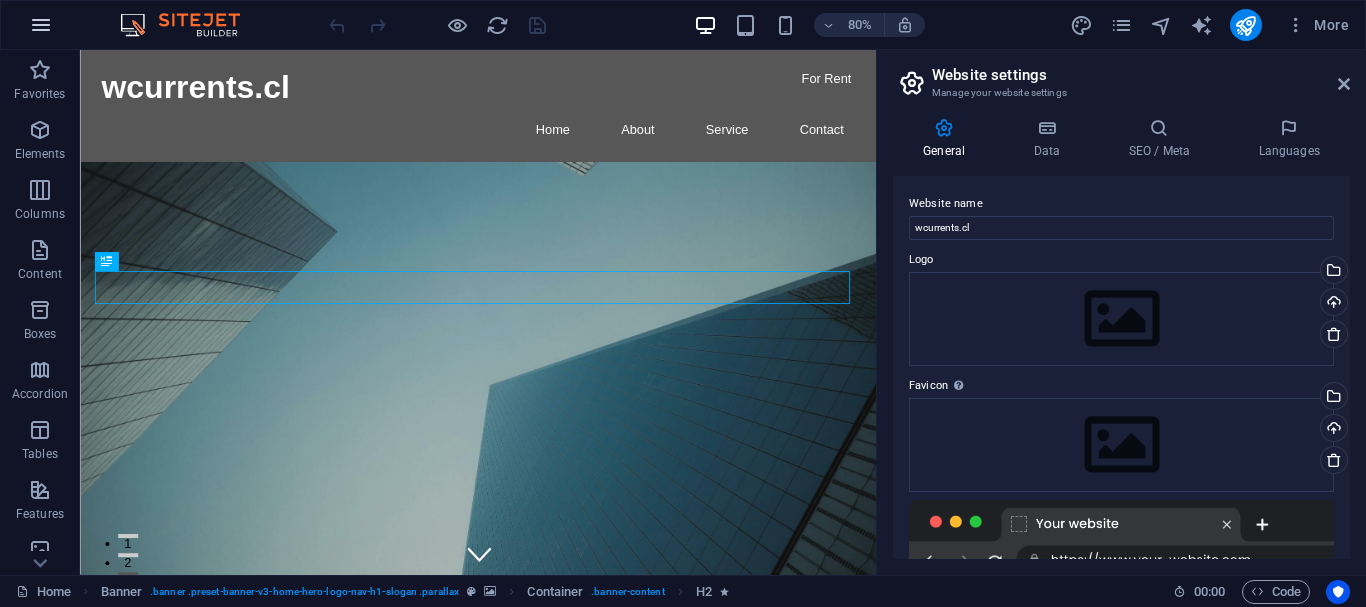 click at bounding box center (41, 25) 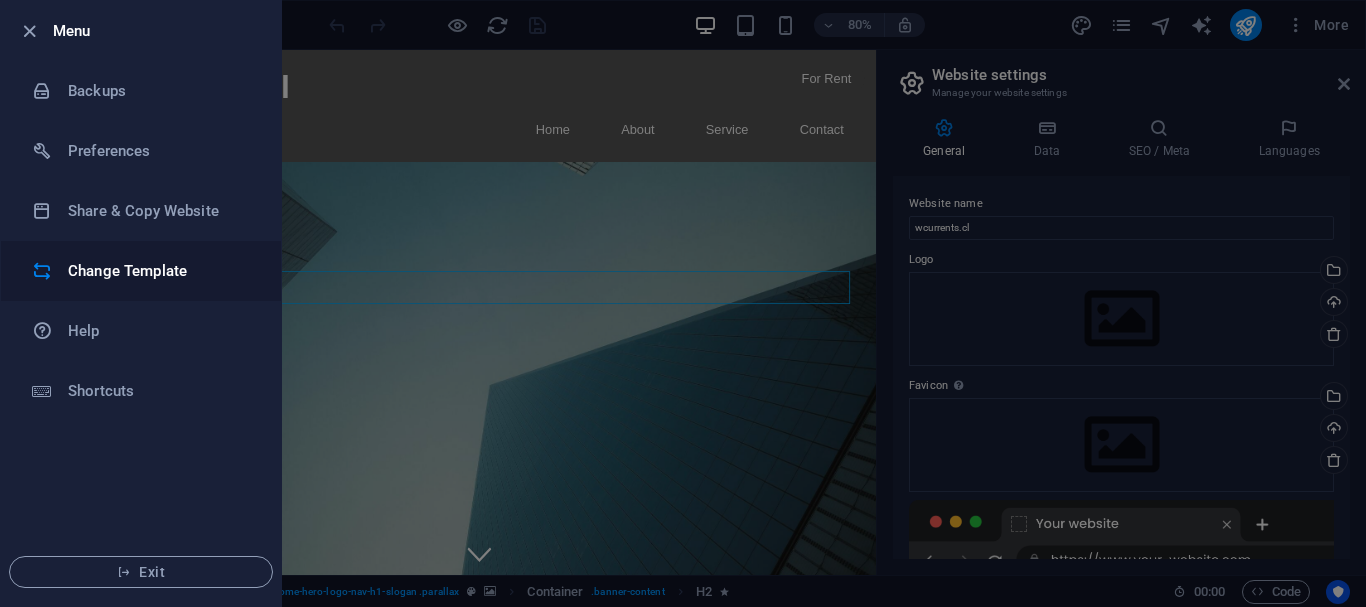 click on "Change Template" at bounding box center (160, 271) 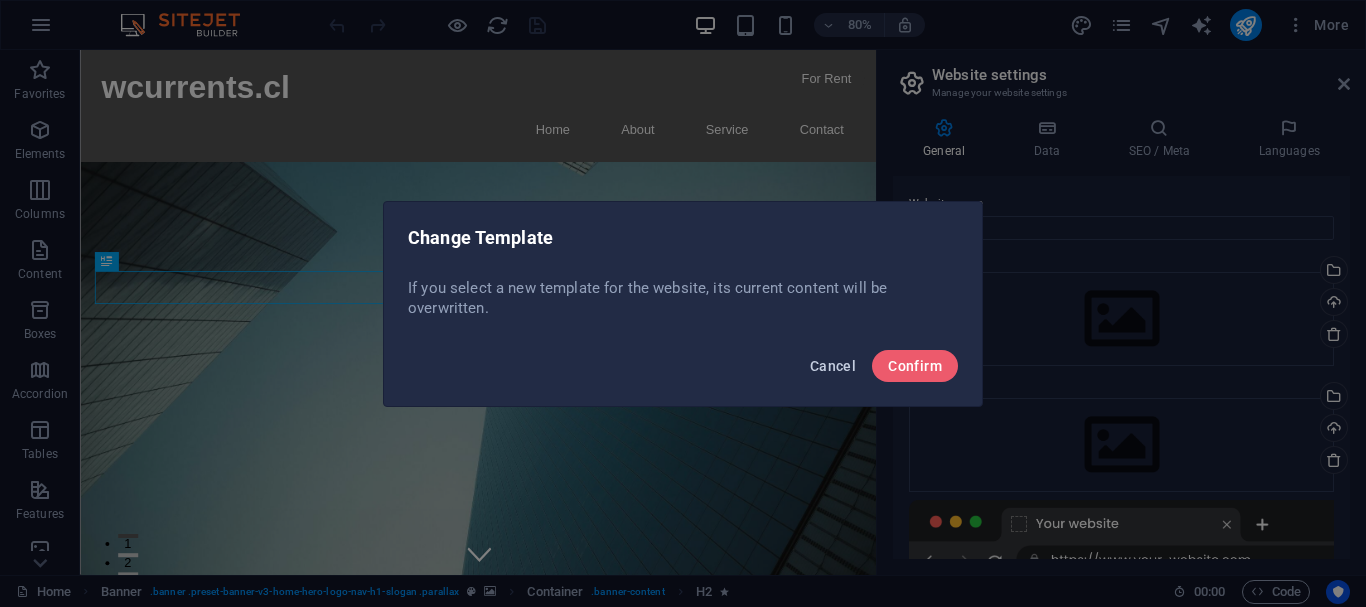 click on "Cancel" at bounding box center [833, 366] 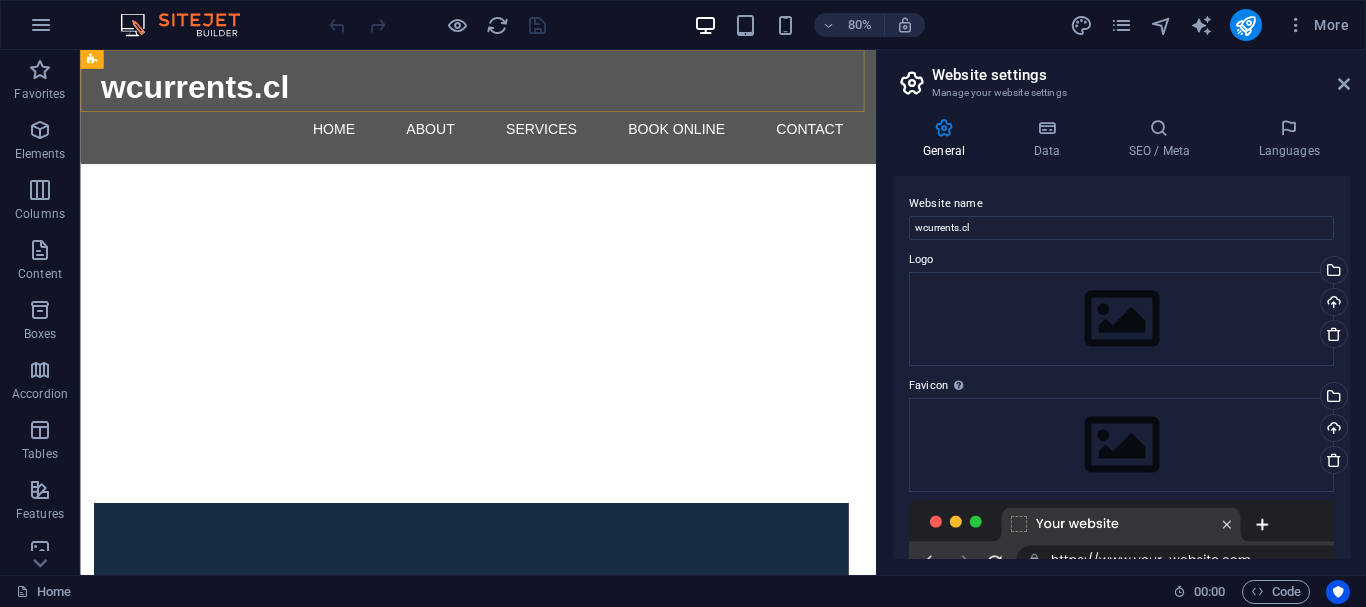 scroll, scrollTop: 2046, scrollLeft: 0, axis: vertical 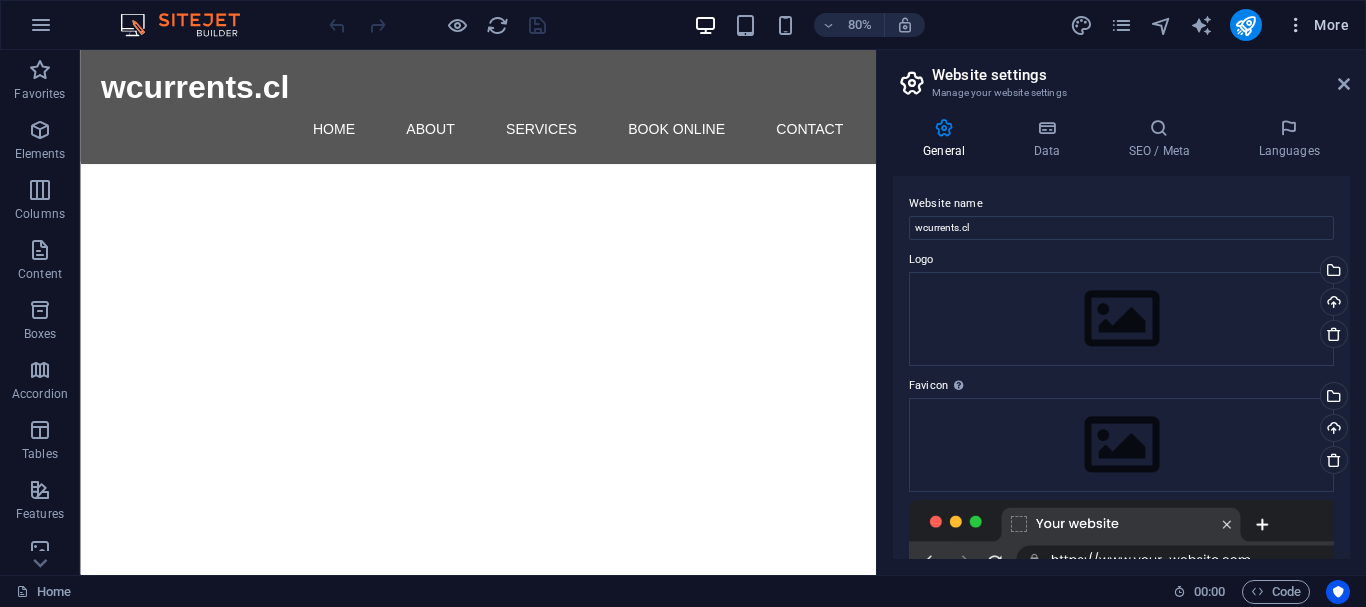 click on "More" at bounding box center (1317, 25) 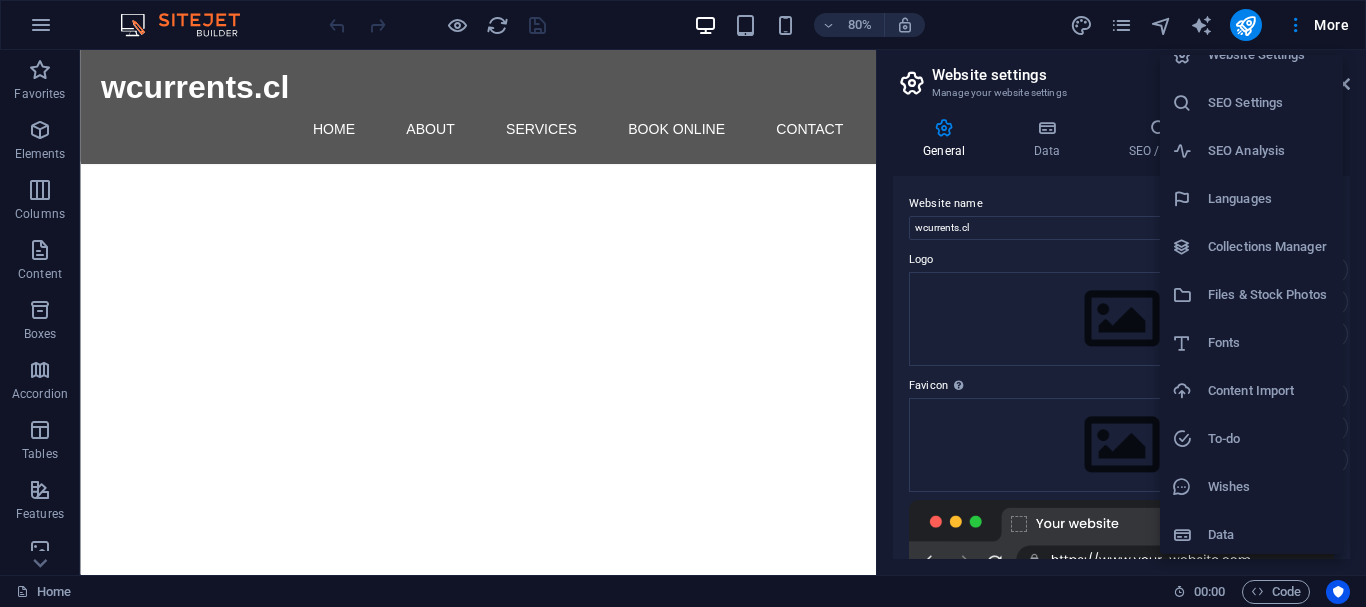 scroll, scrollTop: 29, scrollLeft: 0, axis: vertical 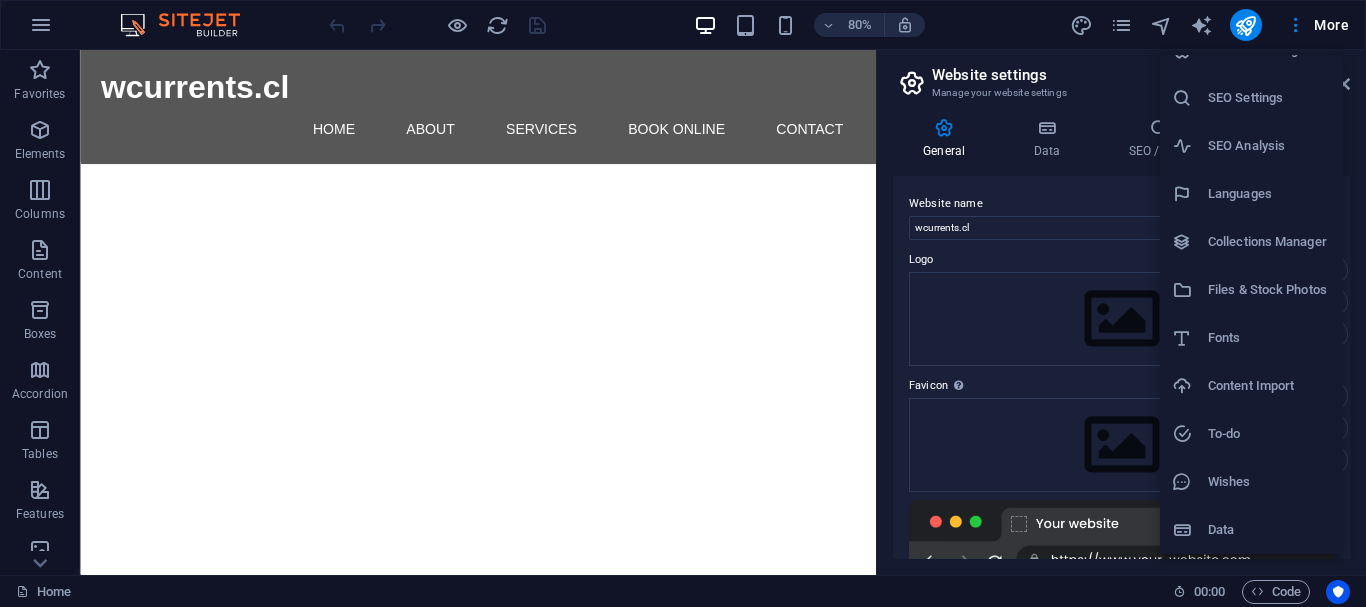 click on "Content Import" at bounding box center [1269, 386] 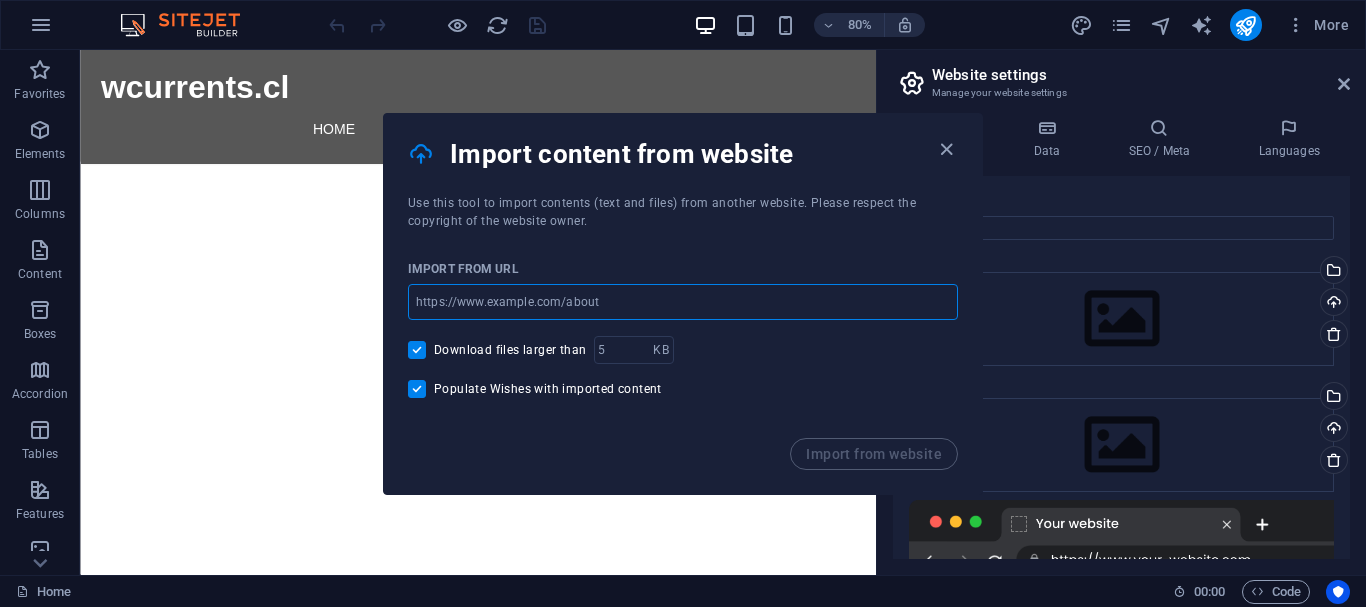 click at bounding box center [683, 302] 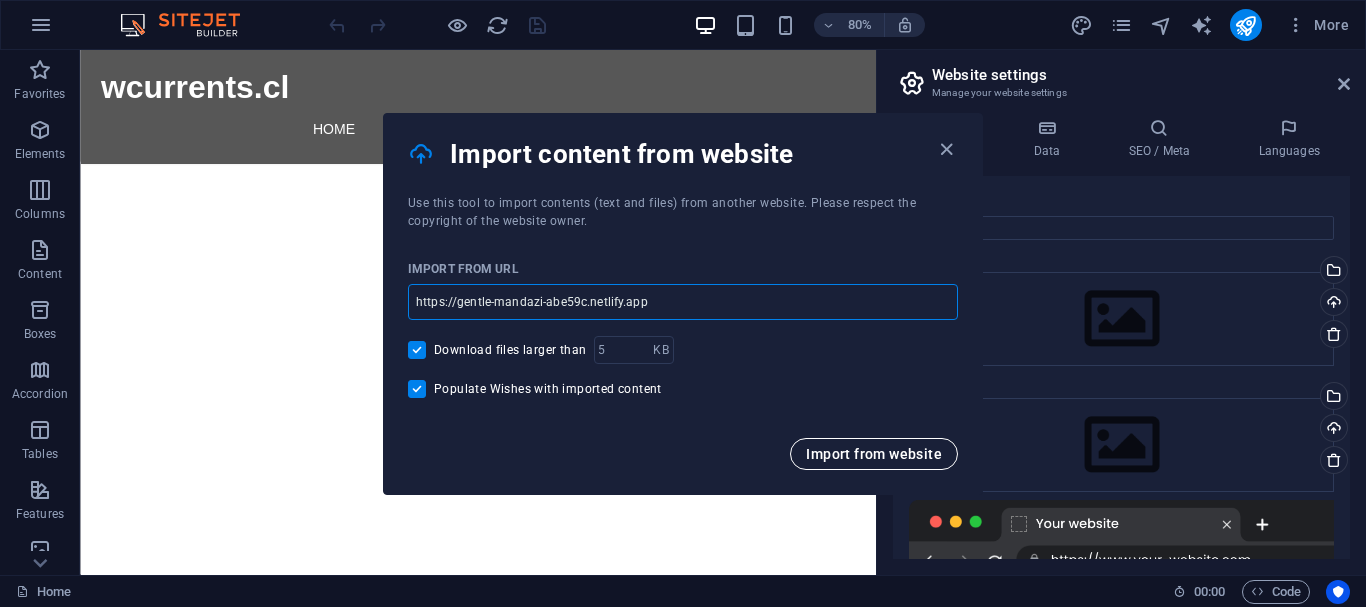 type on "https://gentle-mandazi-abe59c.netlify.app" 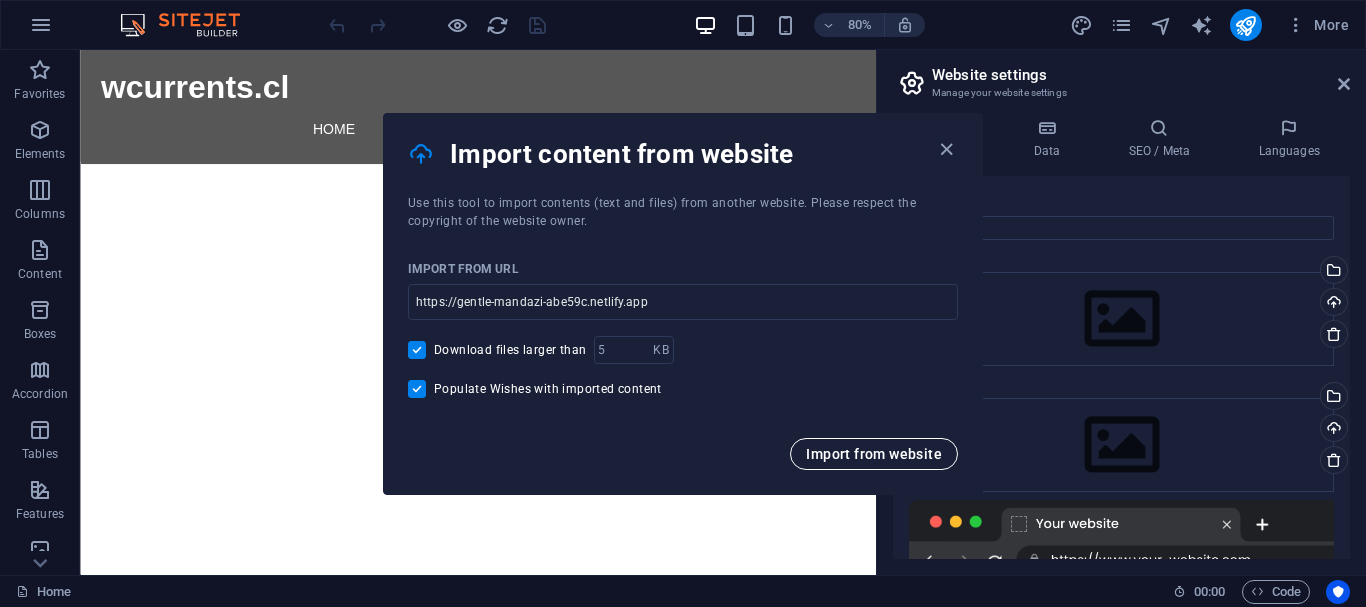 click on "Import from website" at bounding box center [874, 454] 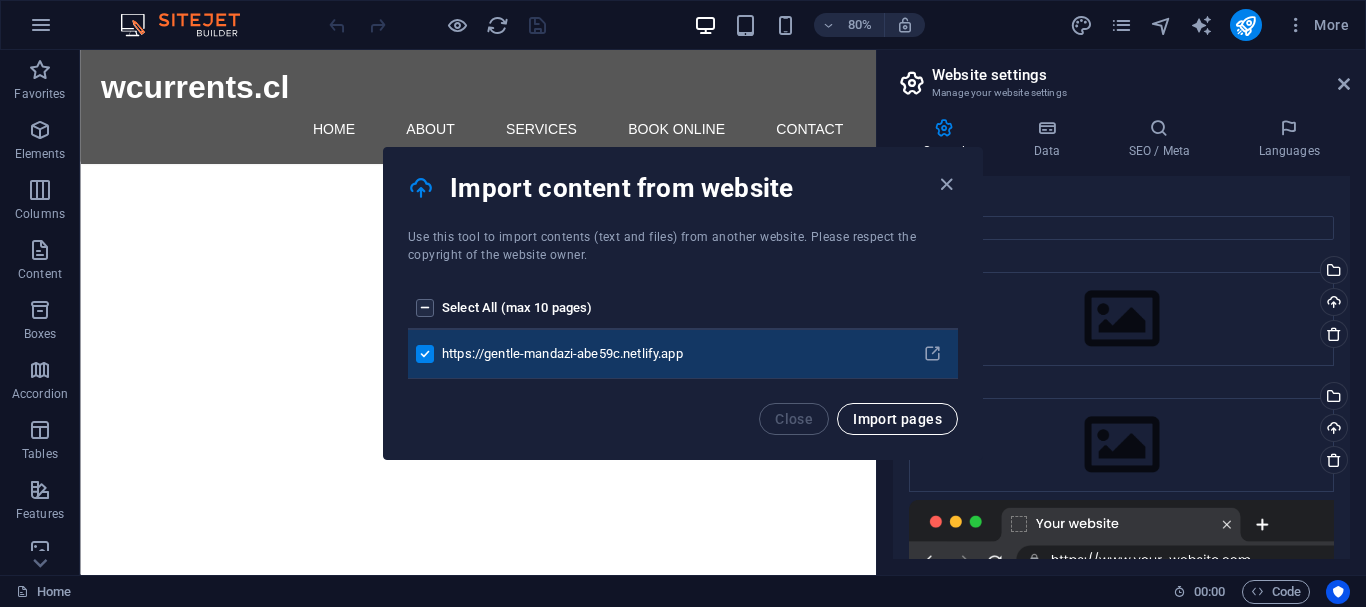 click on "Import pages" at bounding box center [897, 419] 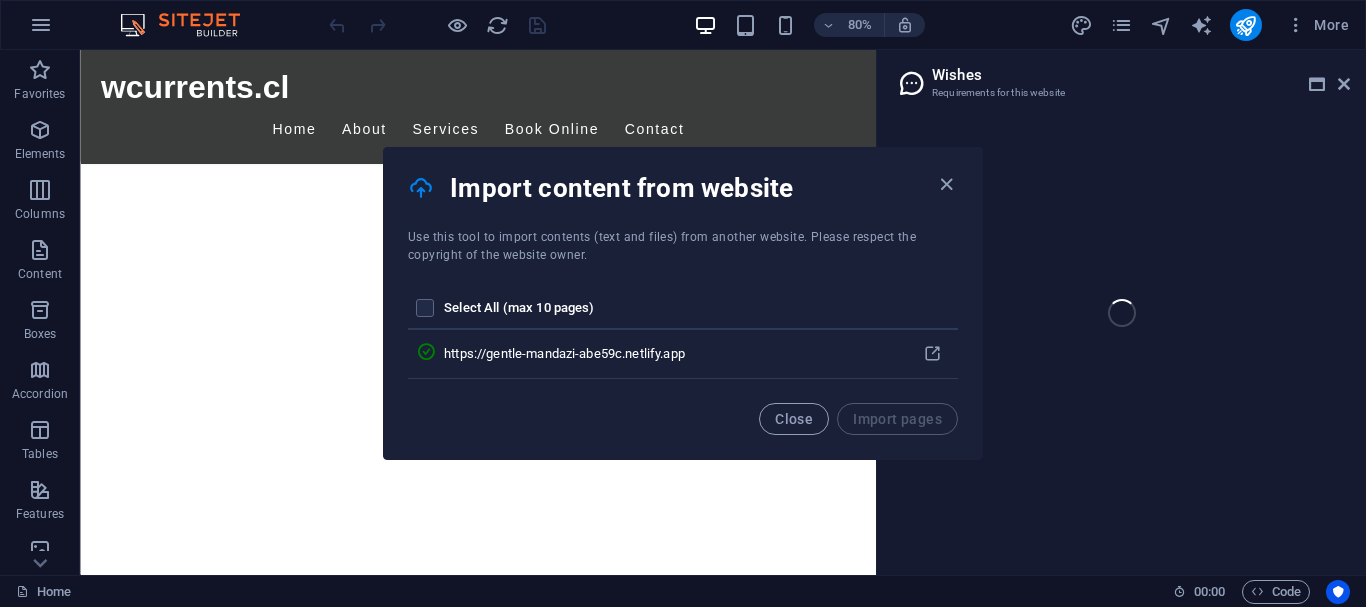 scroll, scrollTop: 2258, scrollLeft: 0, axis: vertical 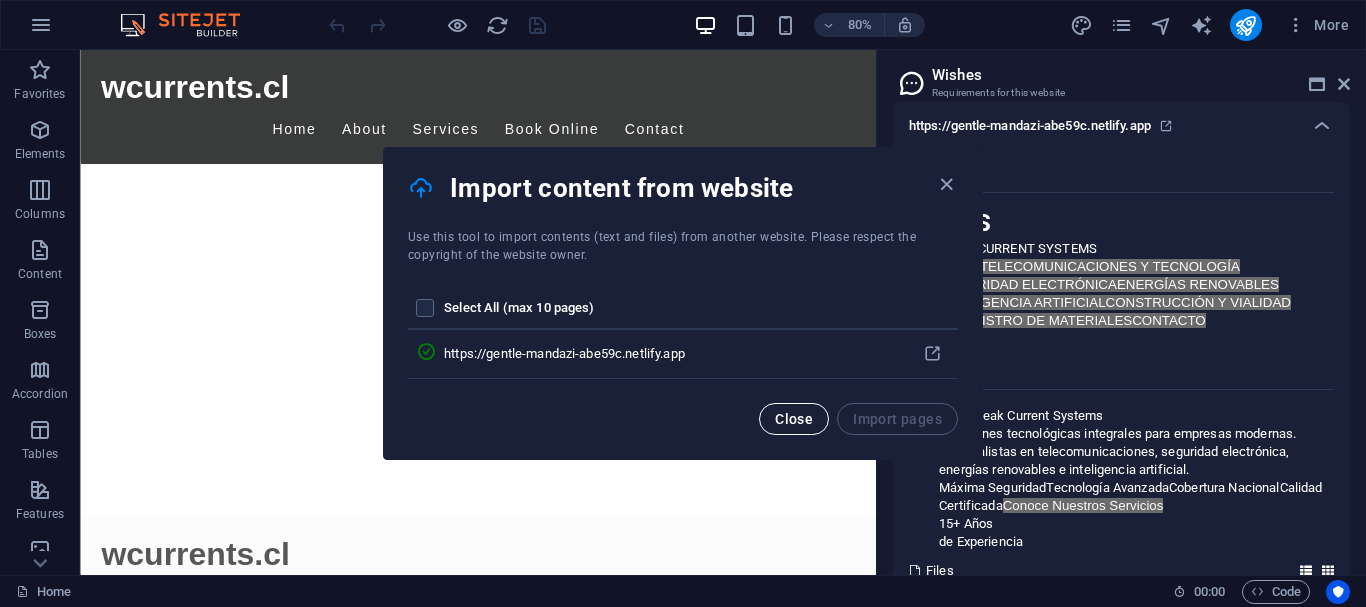 click on "Close" at bounding box center (794, 419) 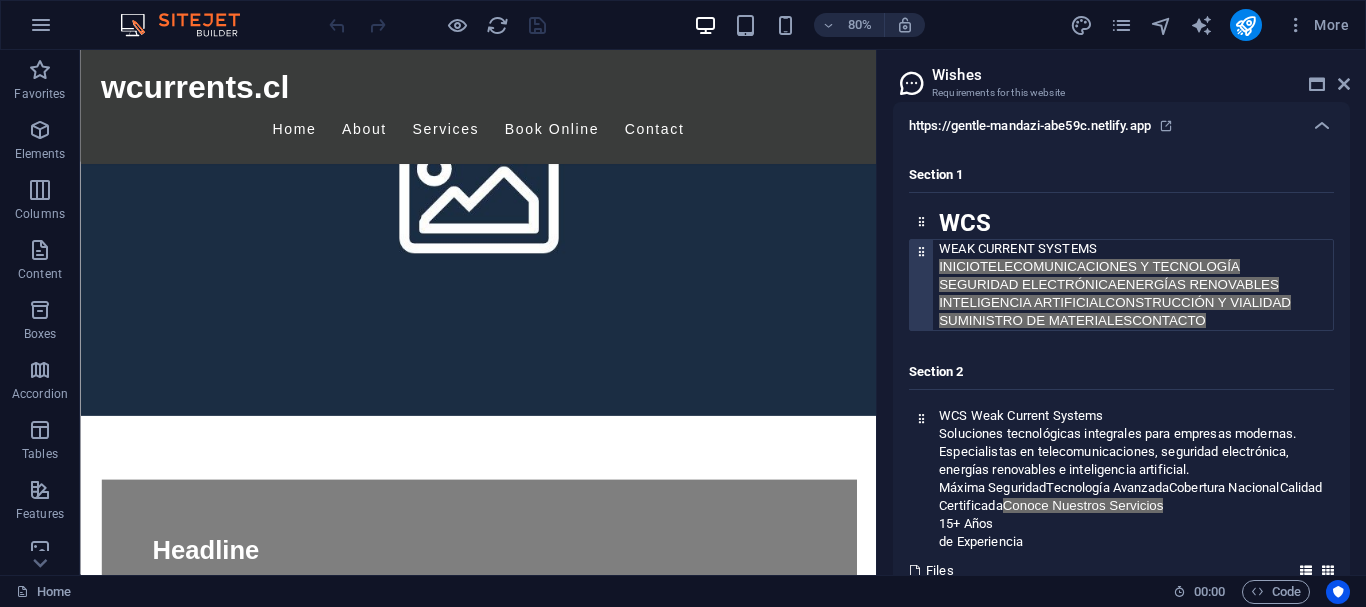 scroll, scrollTop: 604, scrollLeft: 0, axis: vertical 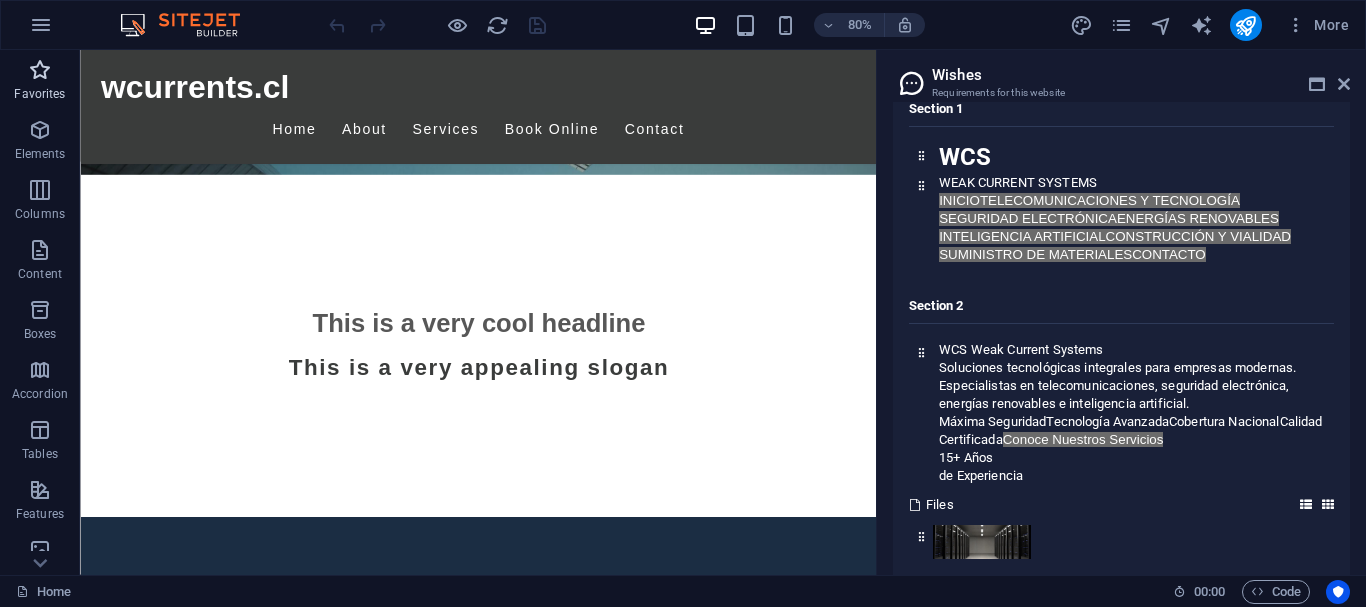 click on "Favorites" at bounding box center [39, 94] 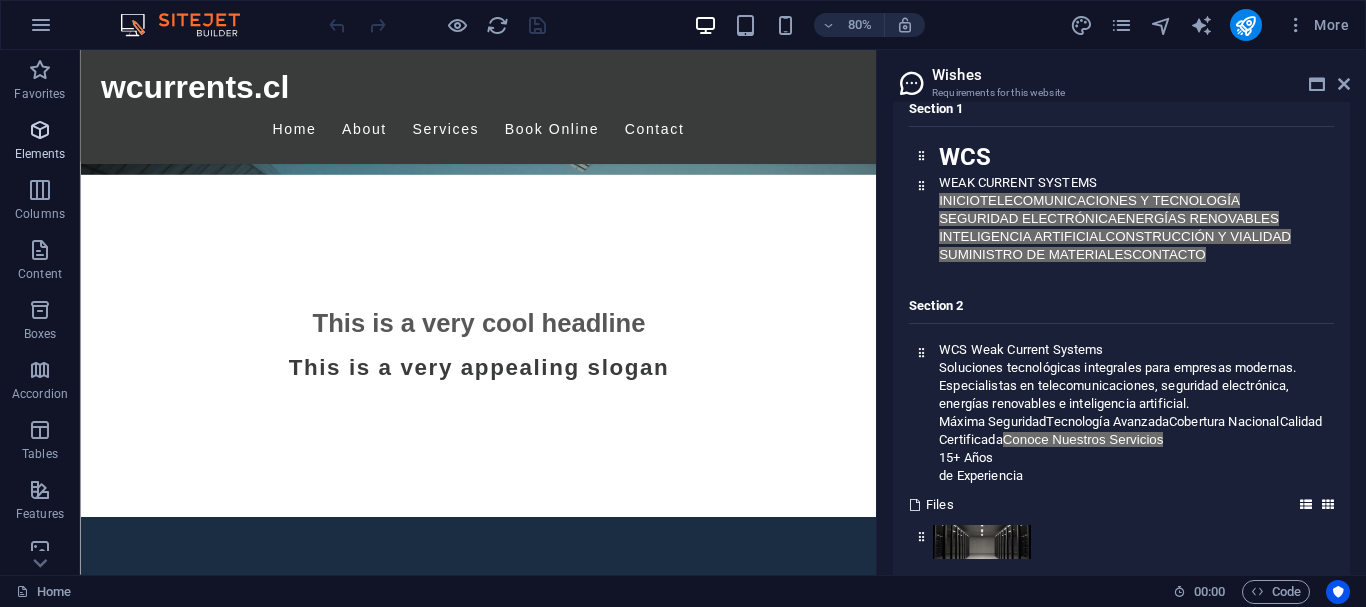 click at bounding box center (40, 130) 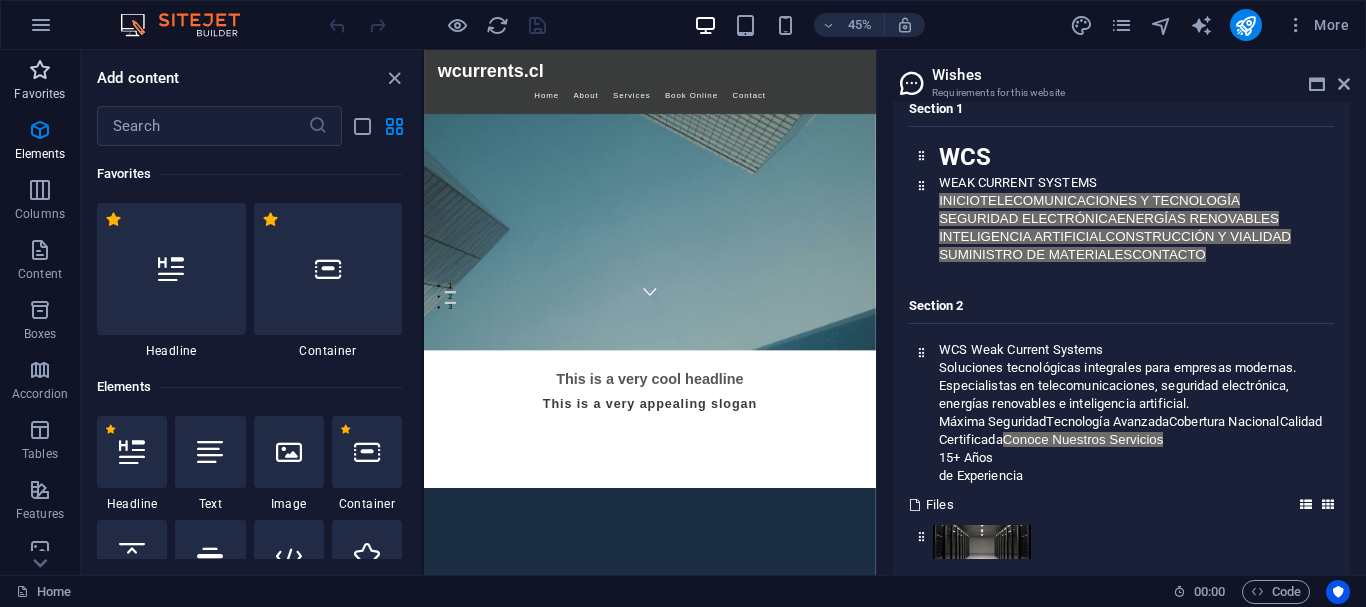 scroll, scrollTop: 705, scrollLeft: 0, axis: vertical 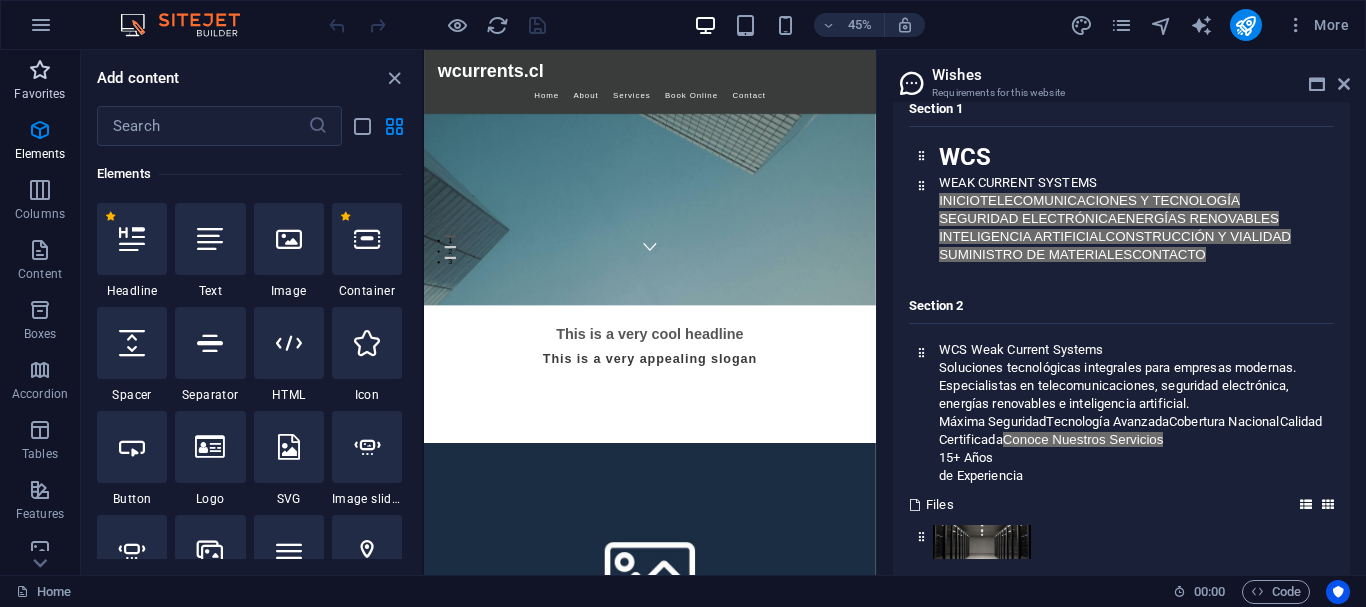 click at bounding box center [40, 70] 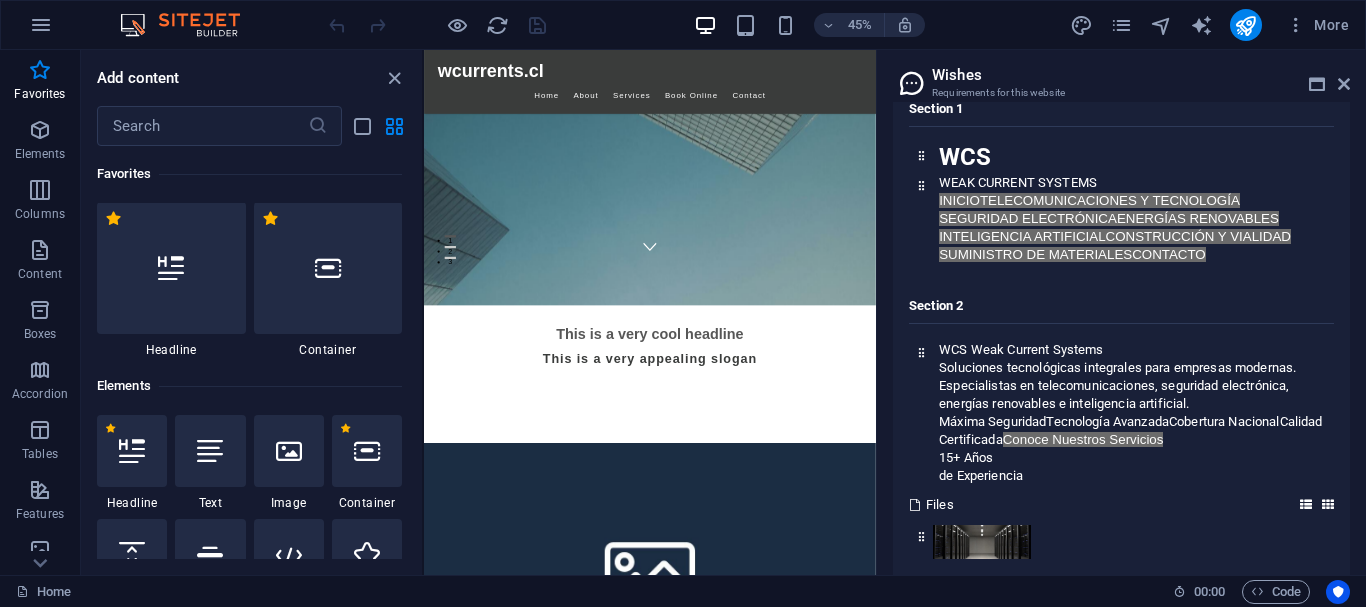 scroll, scrollTop: 0, scrollLeft: 0, axis: both 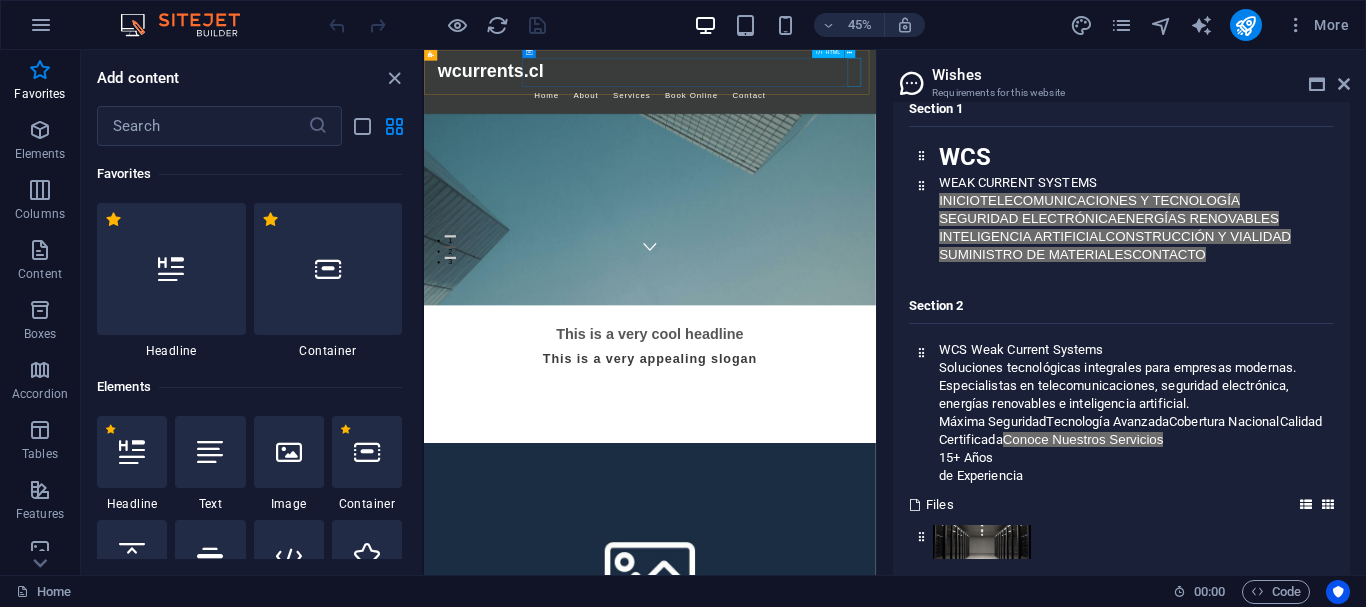 click at bounding box center (424, 50) 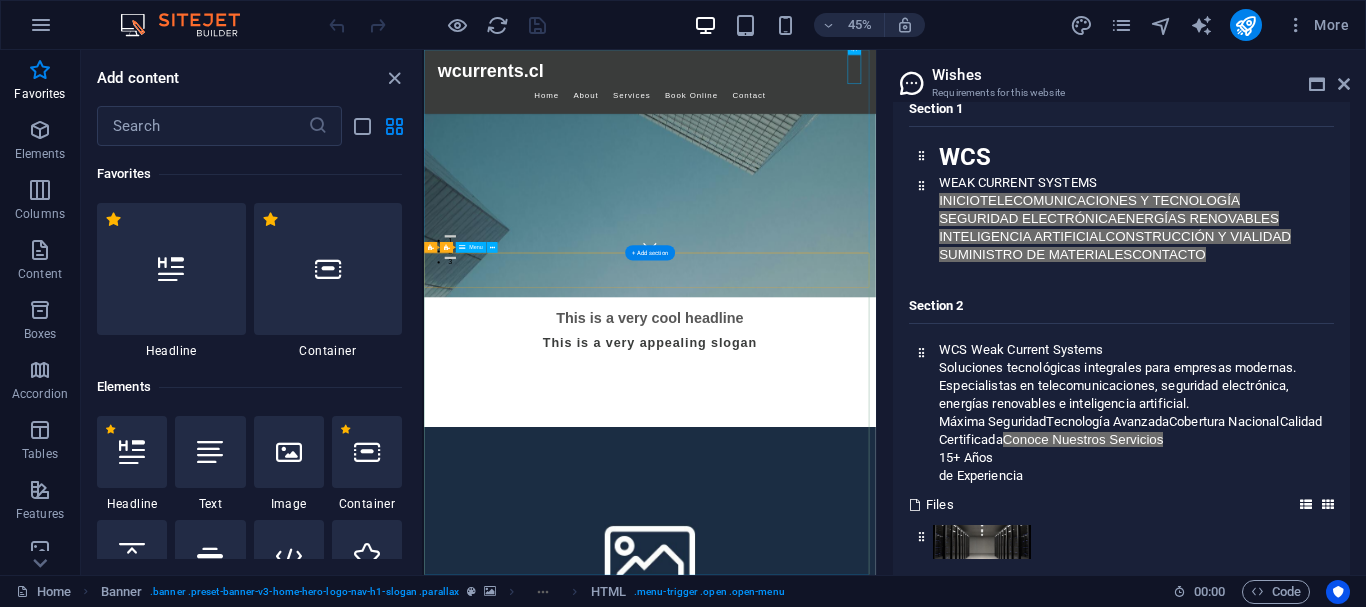 click on "Home About Services Book Online Contact" at bounding box center (926, 3152) 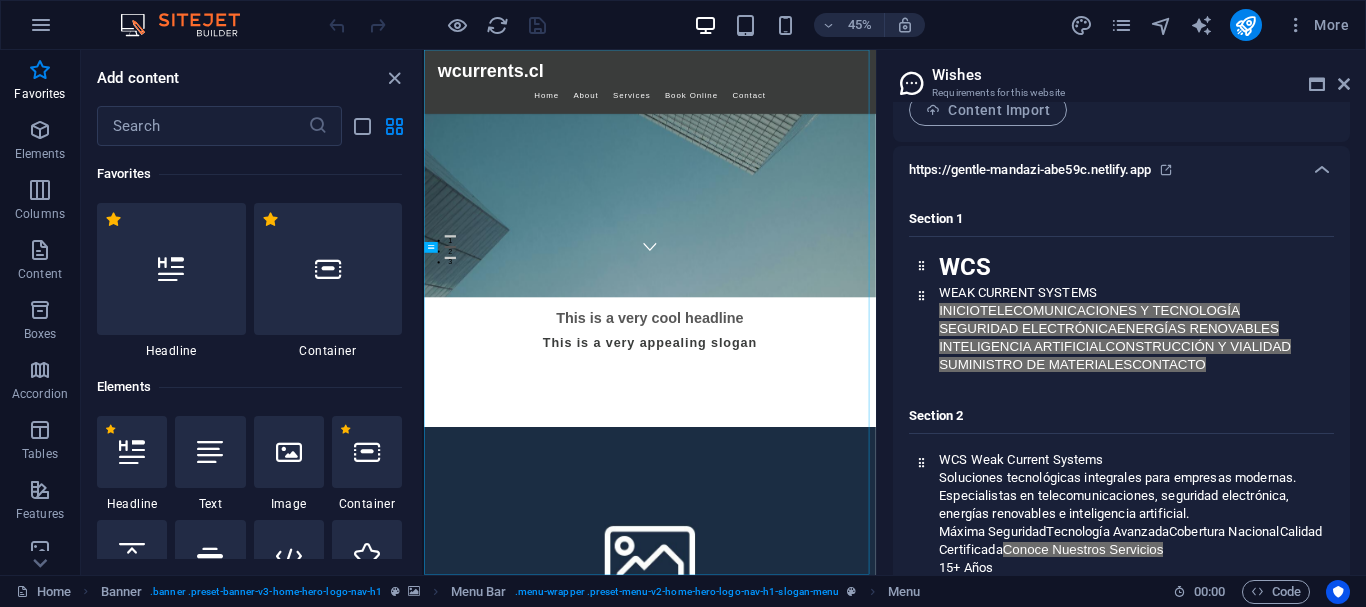 scroll, scrollTop: 0, scrollLeft: 0, axis: both 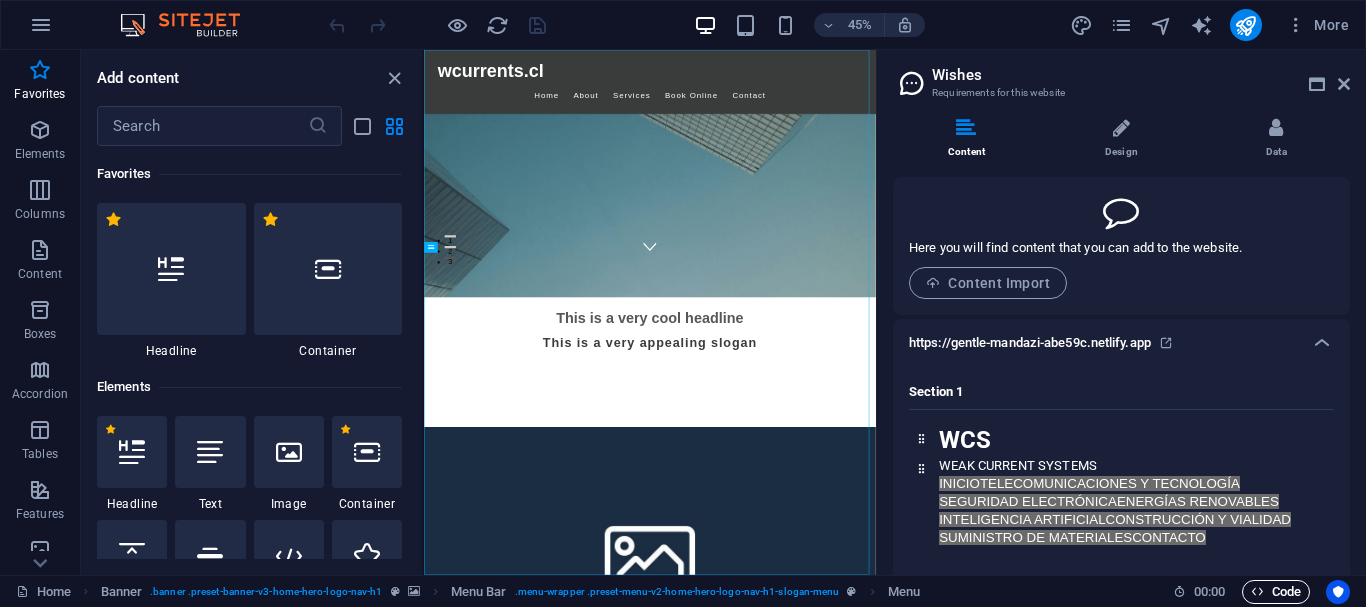 click on "Code" at bounding box center [1276, 592] 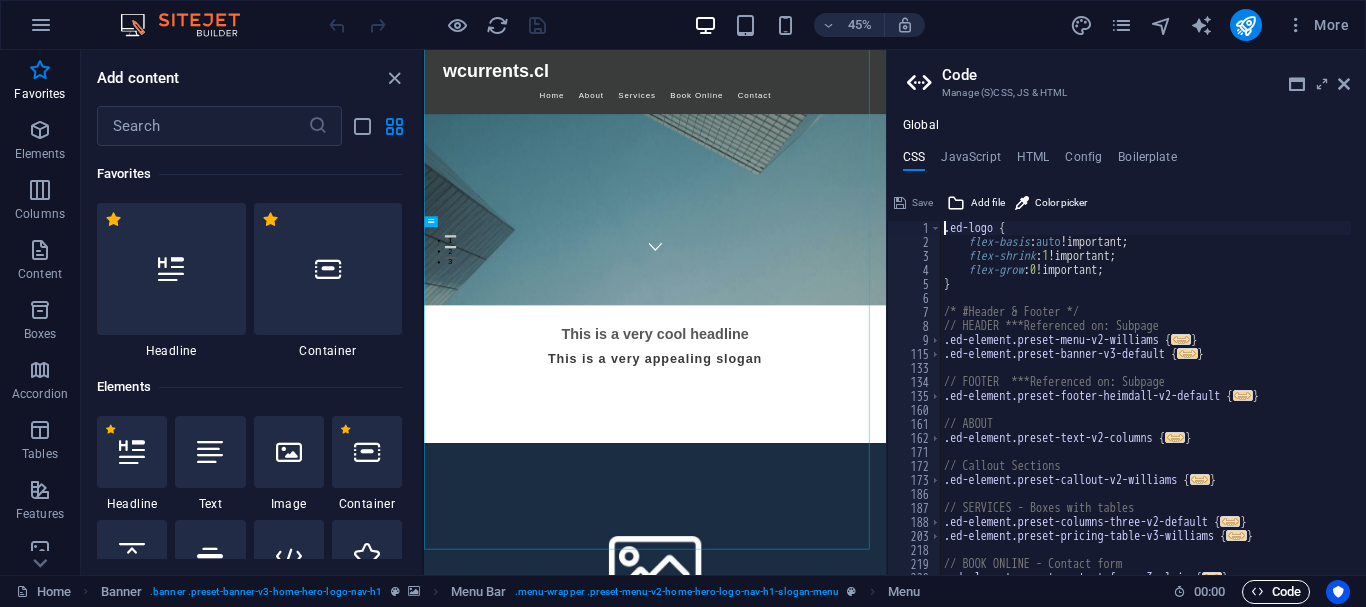 scroll, scrollTop: 762, scrollLeft: 0, axis: vertical 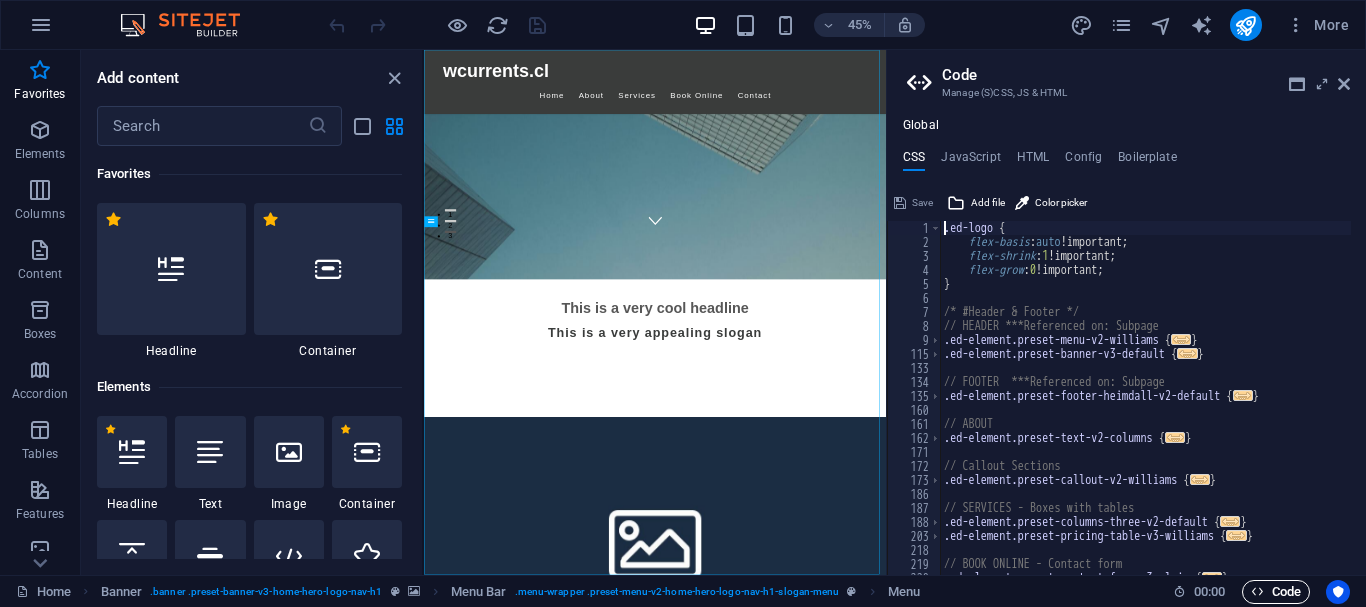 click on "Code" at bounding box center (1276, 592) 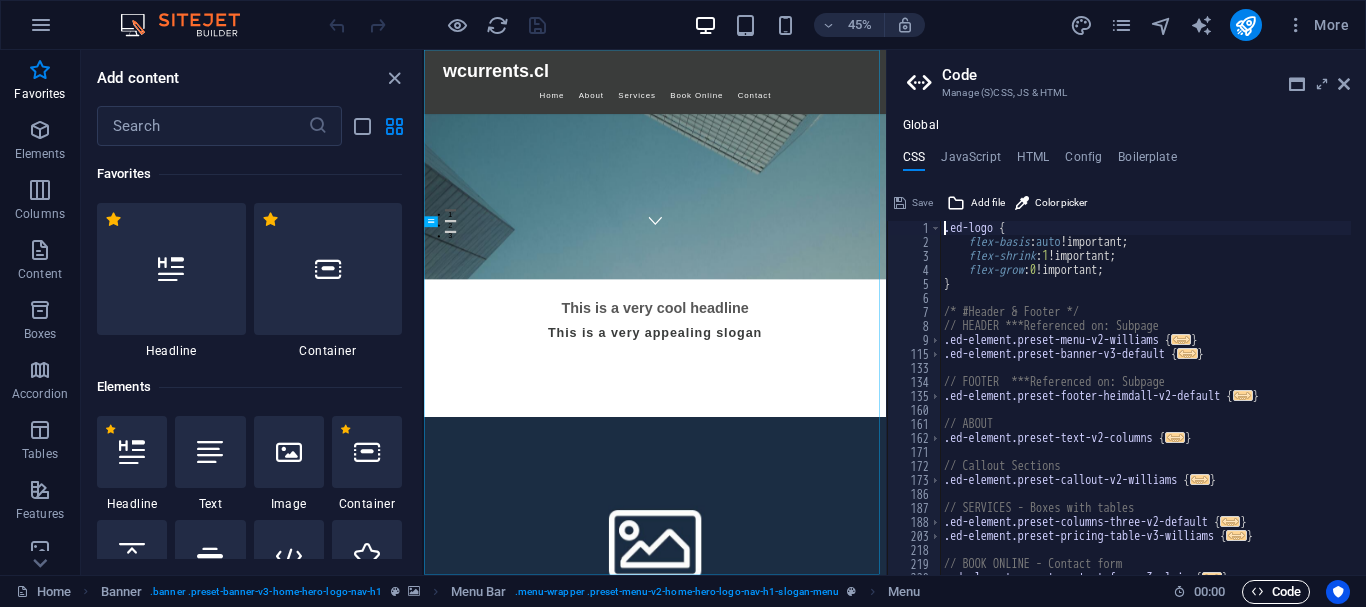 click on "Code" at bounding box center [1276, 592] 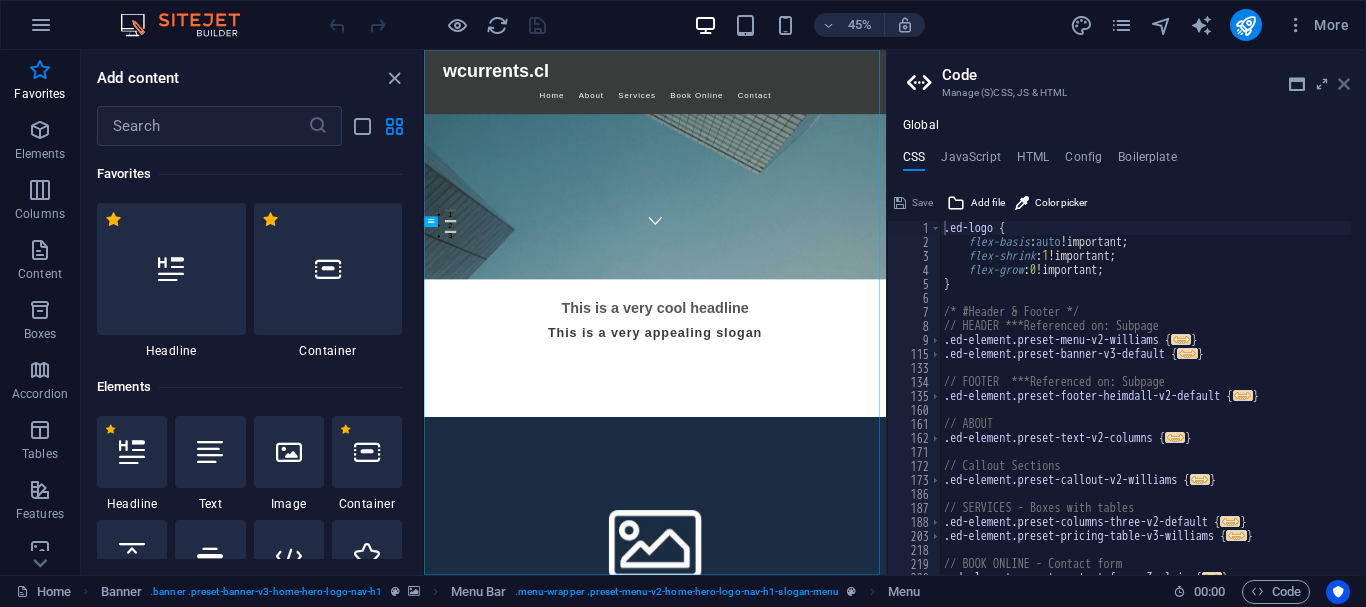 drag, startPoint x: 1343, startPoint y: 84, endPoint x: 952, endPoint y: 105, distance: 391.56354 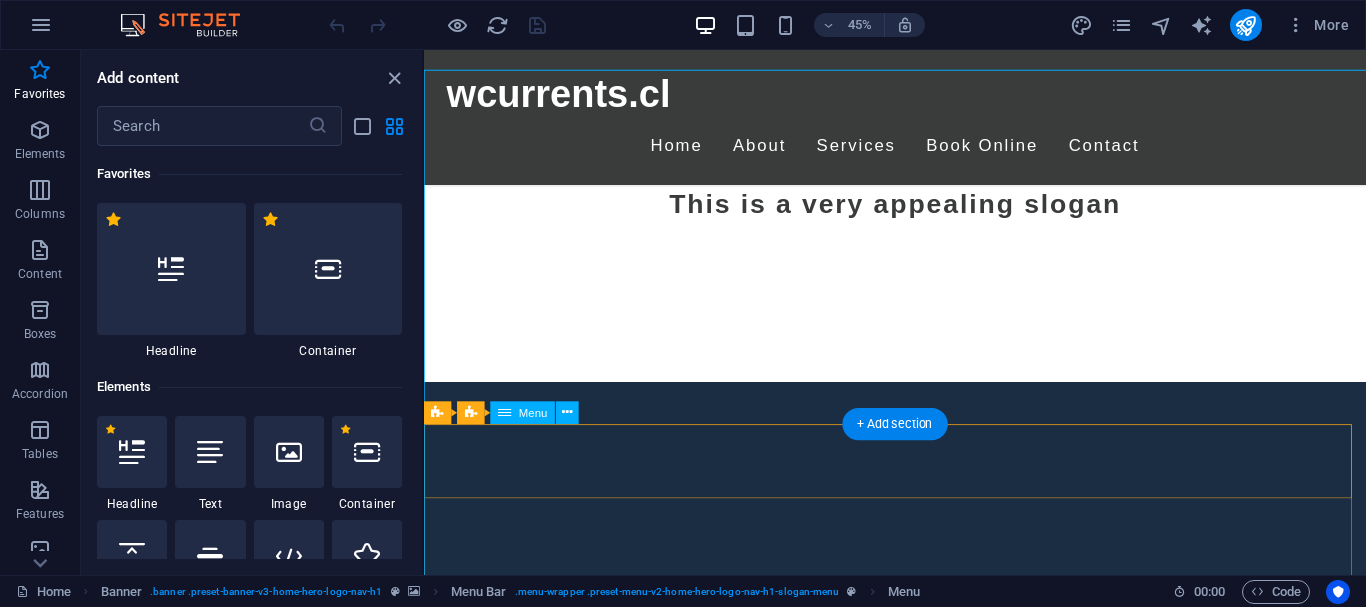 scroll, scrollTop: 741, scrollLeft: 0, axis: vertical 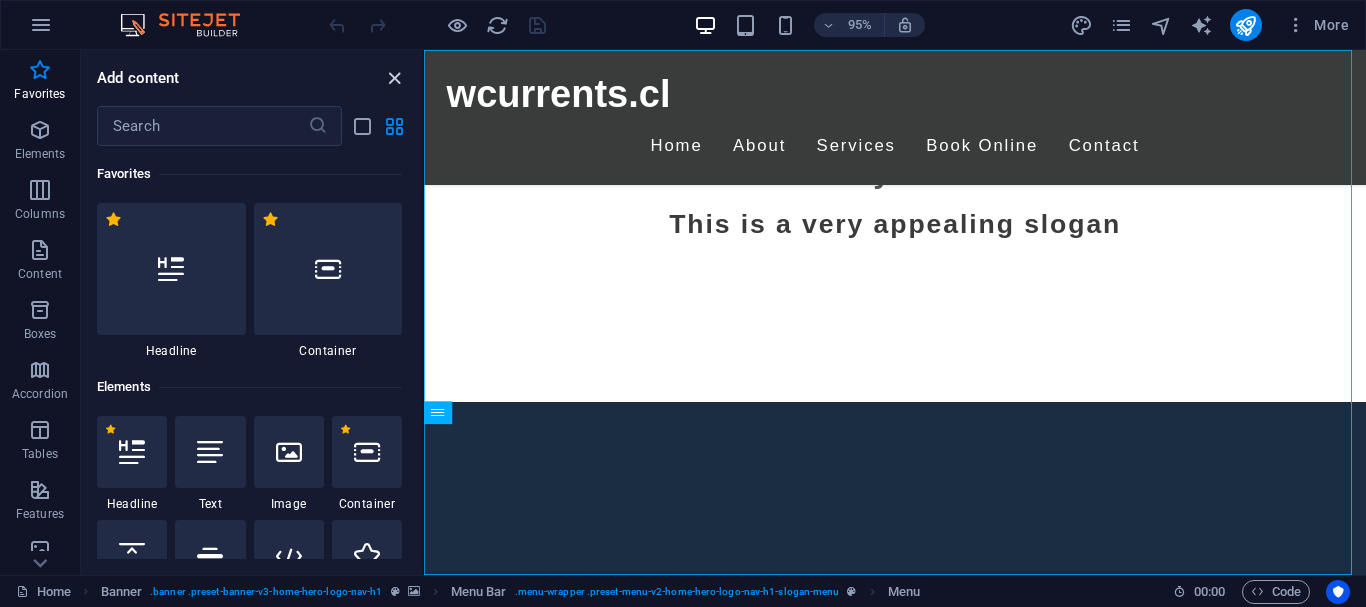 click at bounding box center [394, 78] 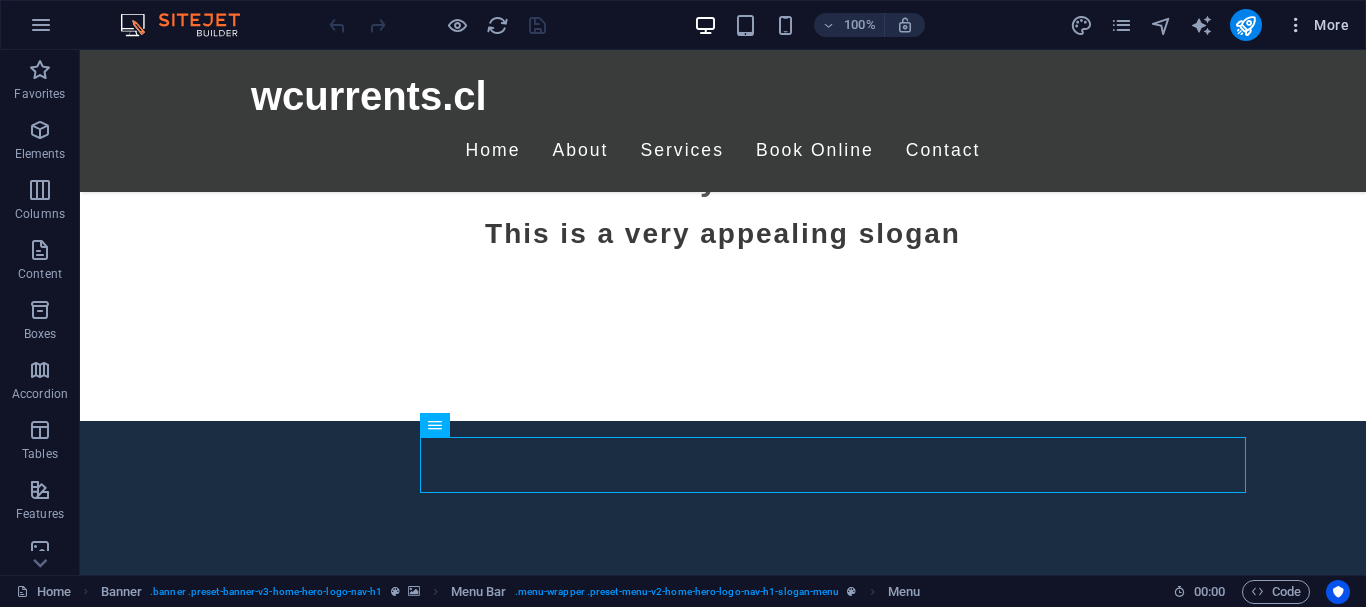 click on "More" at bounding box center (1317, 25) 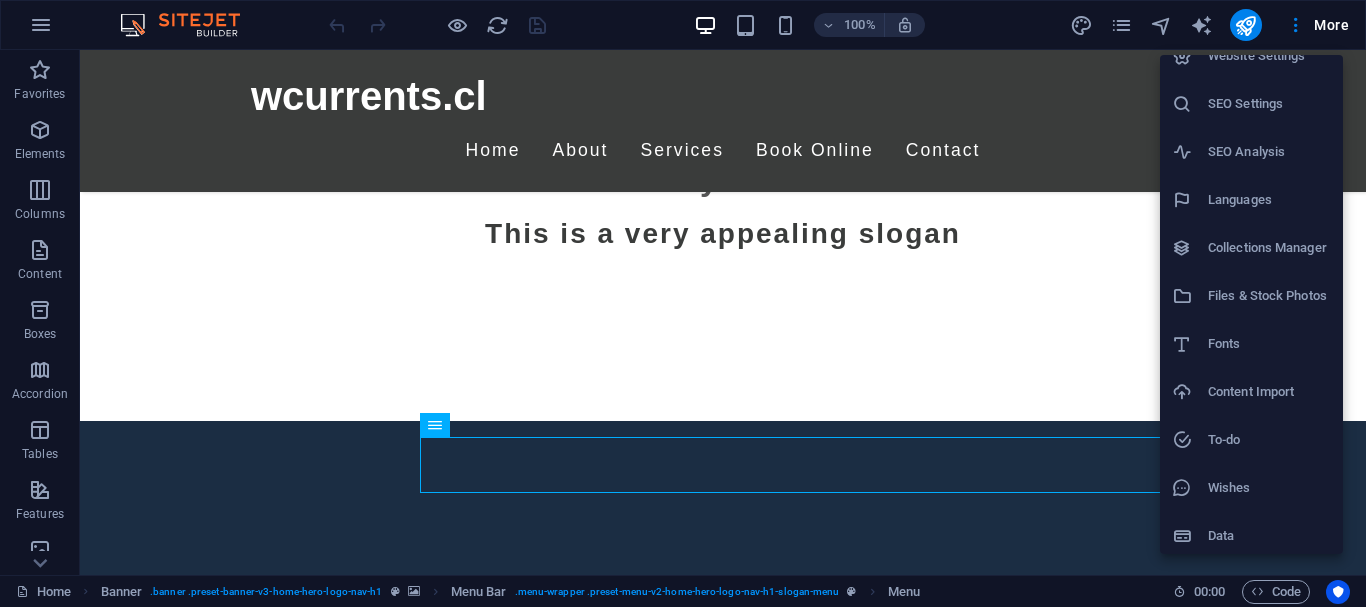 scroll, scrollTop: 29, scrollLeft: 0, axis: vertical 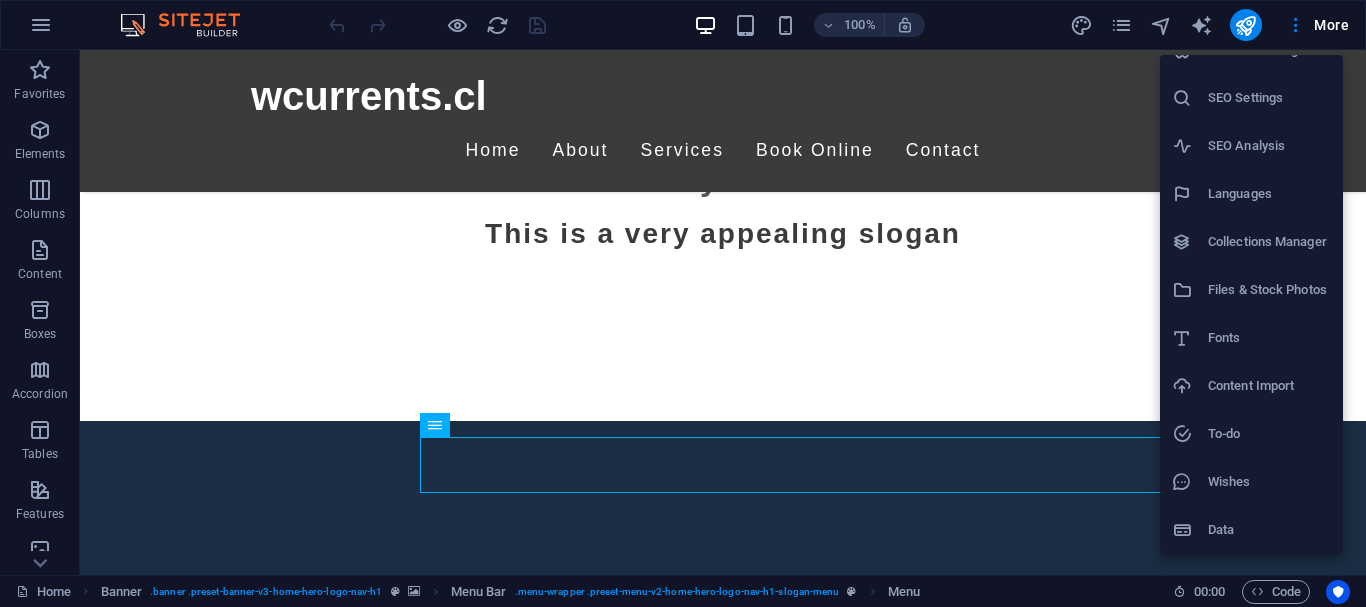 click on "Content Import" at bounding box center [1269, 386] 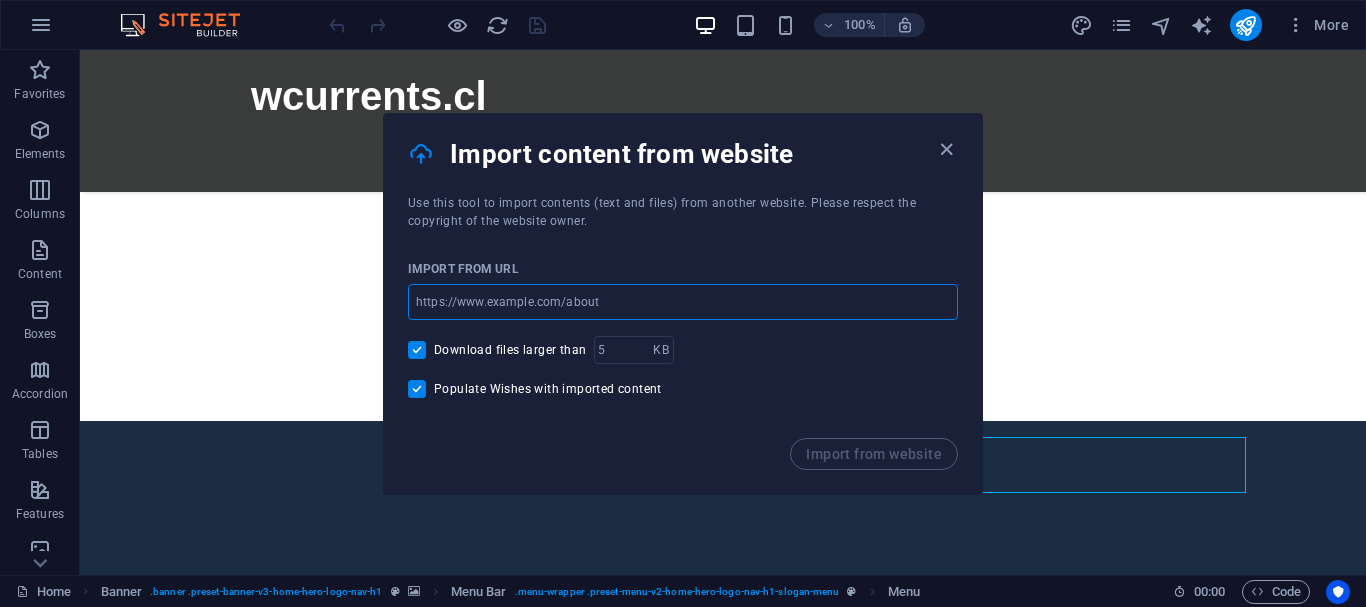 click at bounding box center [683, 302] 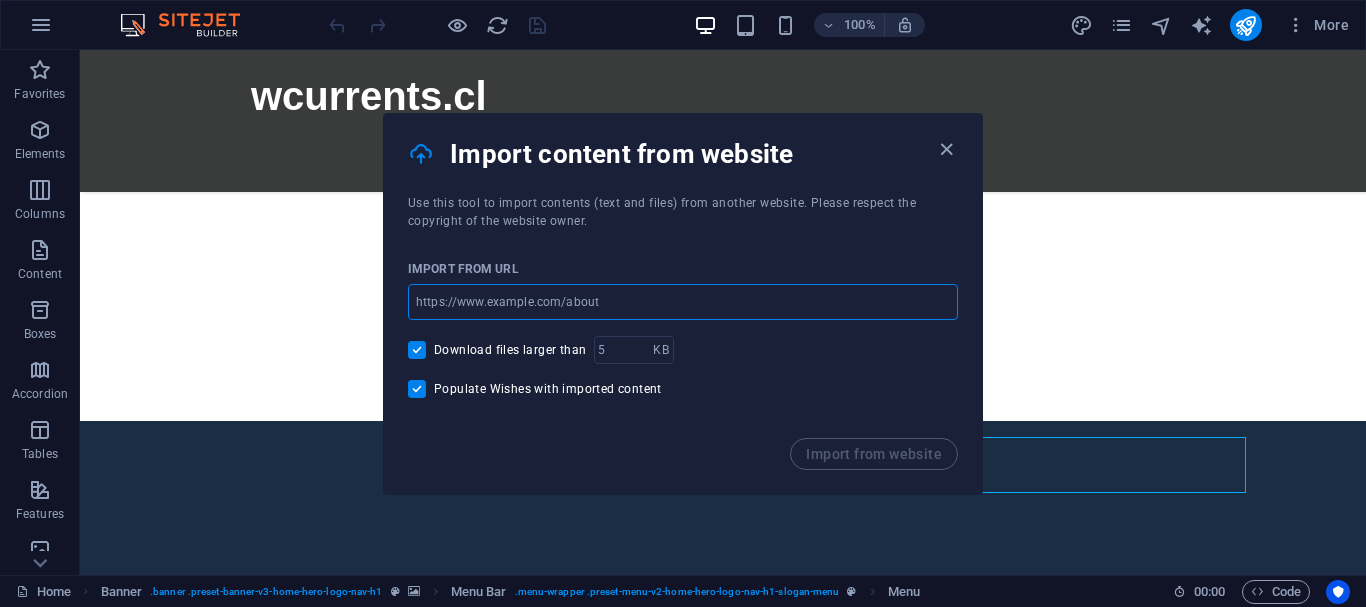 paste on "https://gentle-mandazi-abe59c.netlify.app" 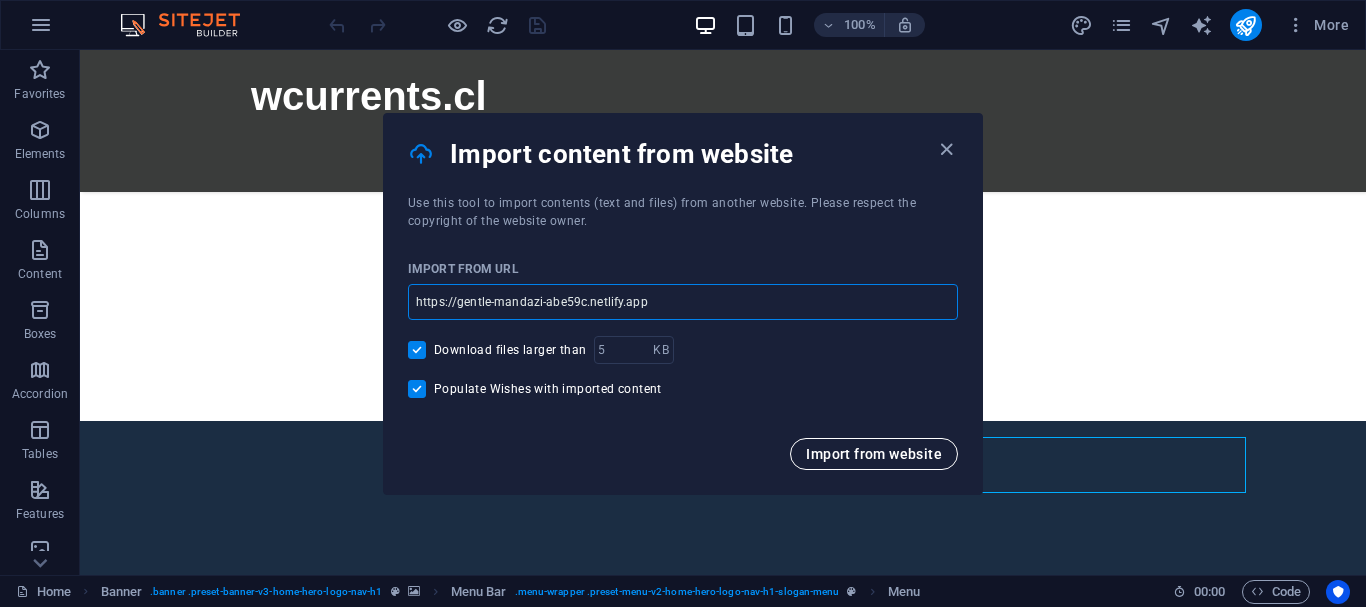 type on "https://gentle-mandazi-abe59c.netlify.app" 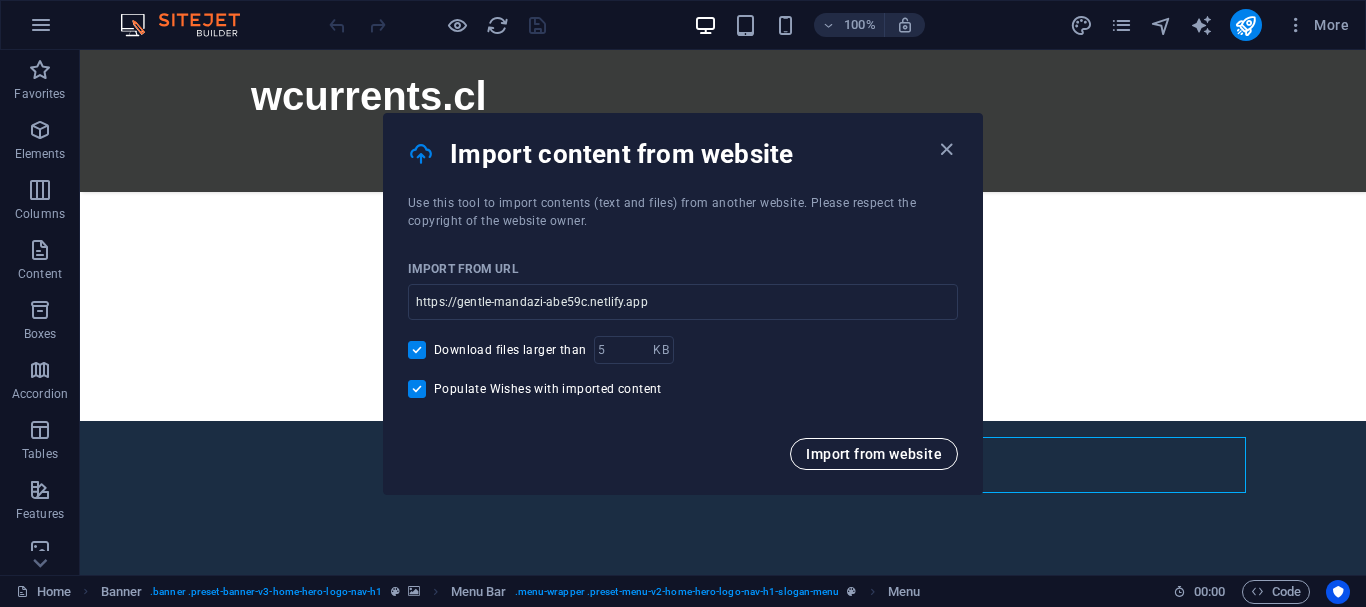 click on "Import from website" at bounding box center [874, 454] 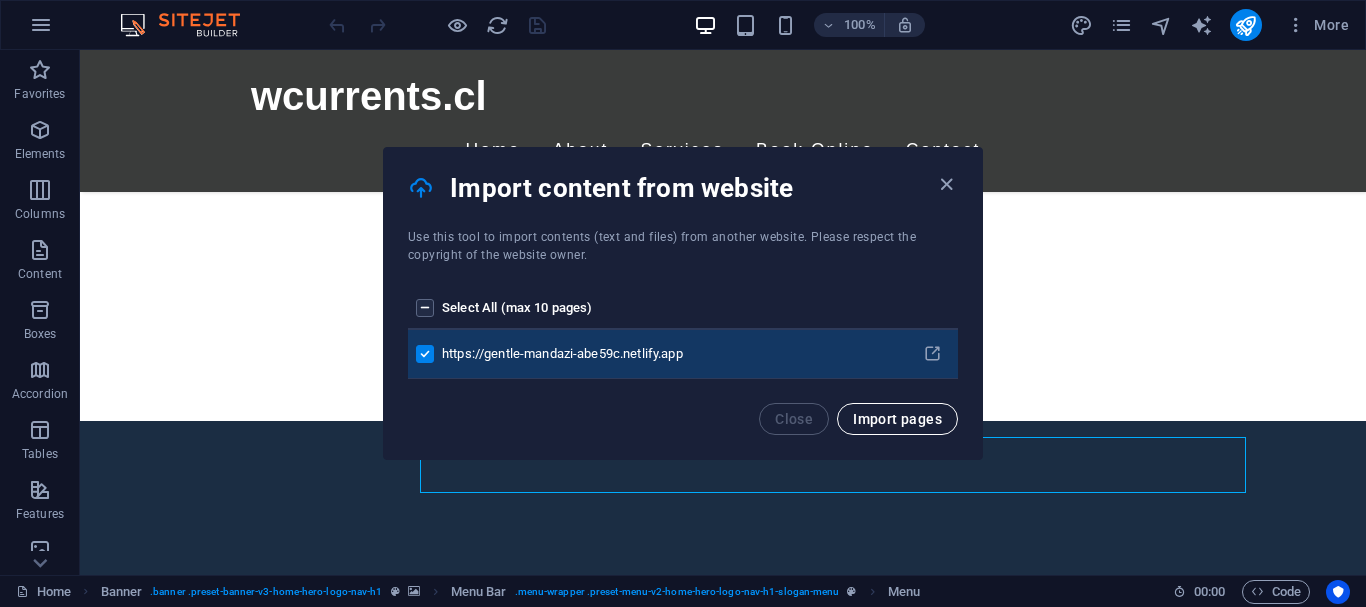 click on "Import pages" at bounding box center (897, 419) 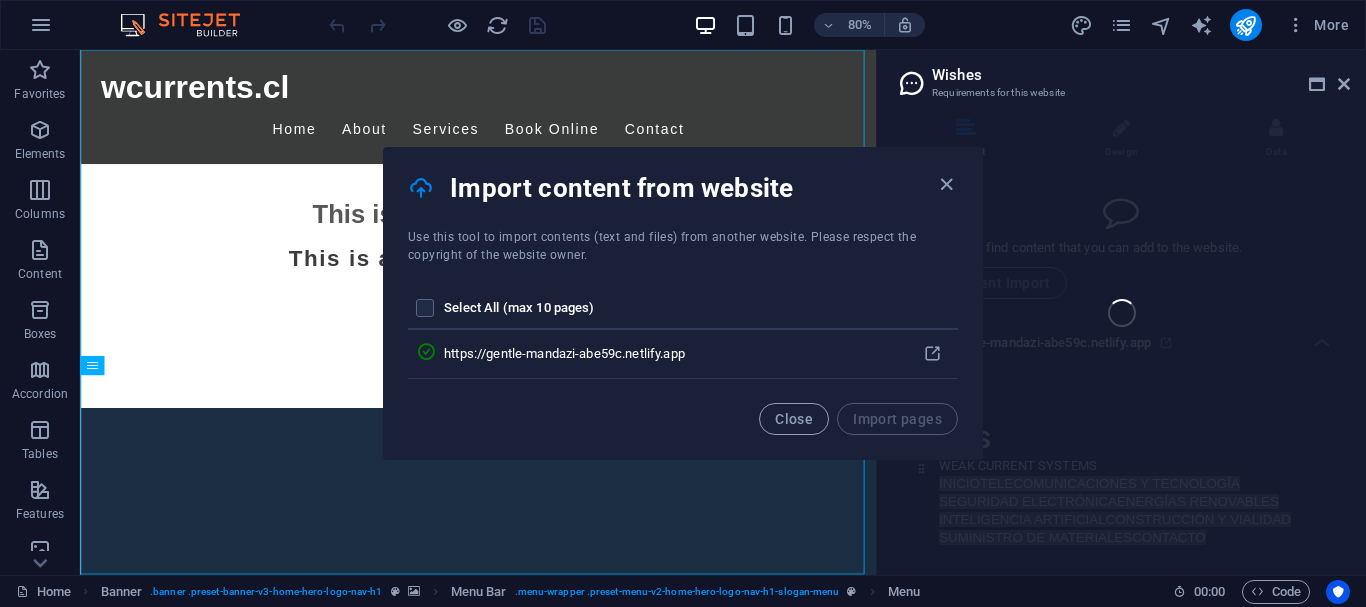 scroll, scrollTop: 728, scrollLeft: 0, axis: vertical 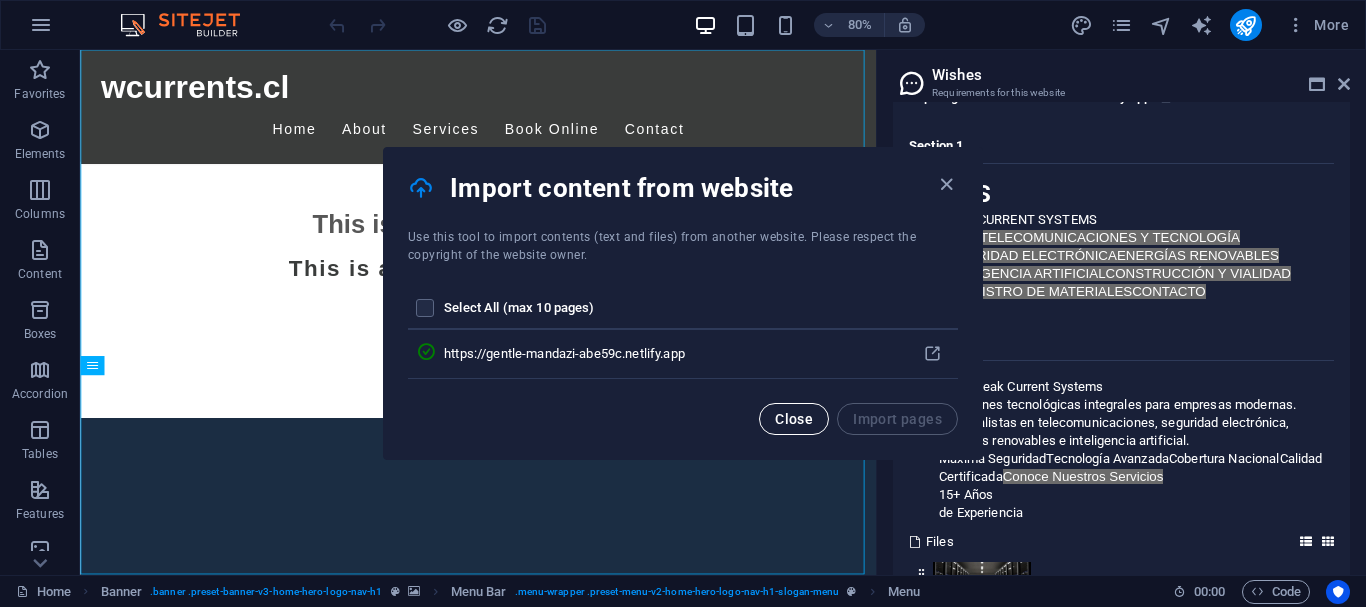 click on "Close" at bounding box center (794, 419) 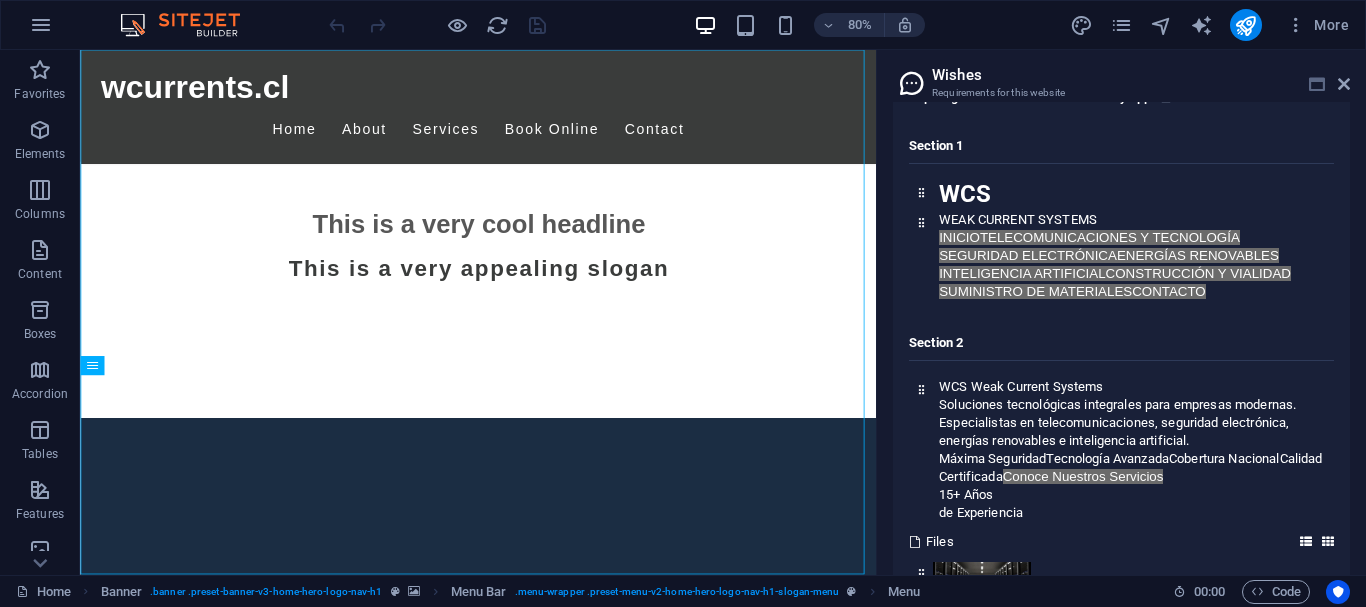 click at bounding box center (1317, 84) 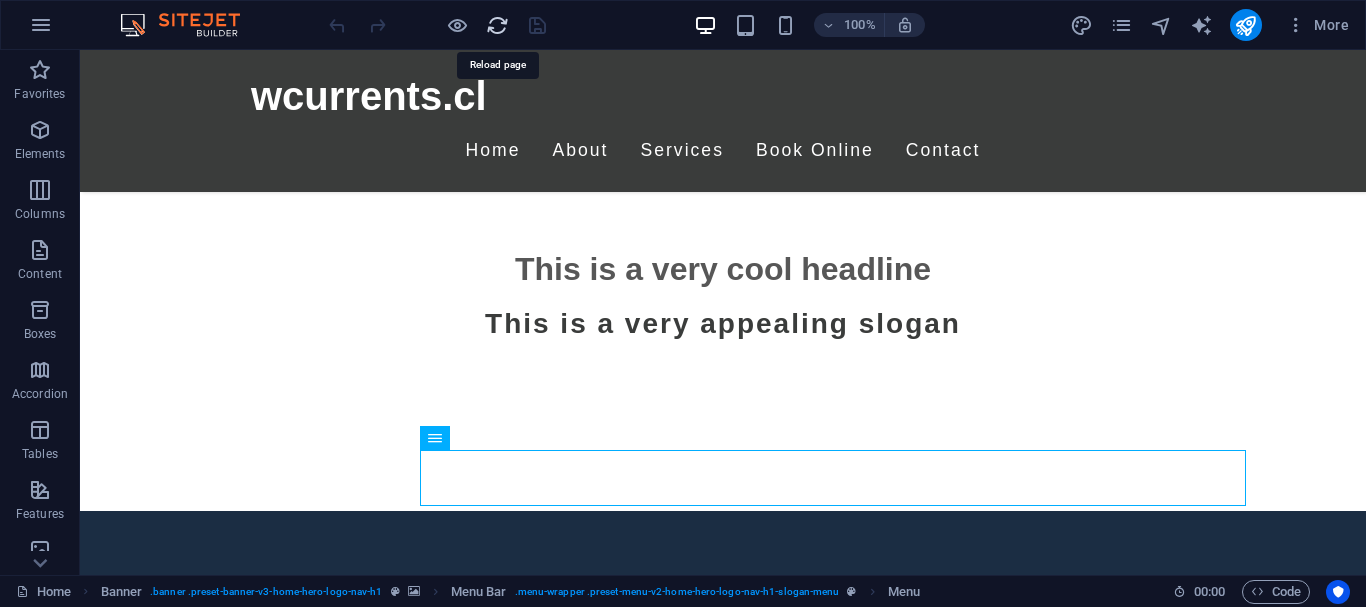 click at bounding box center [497, 25] 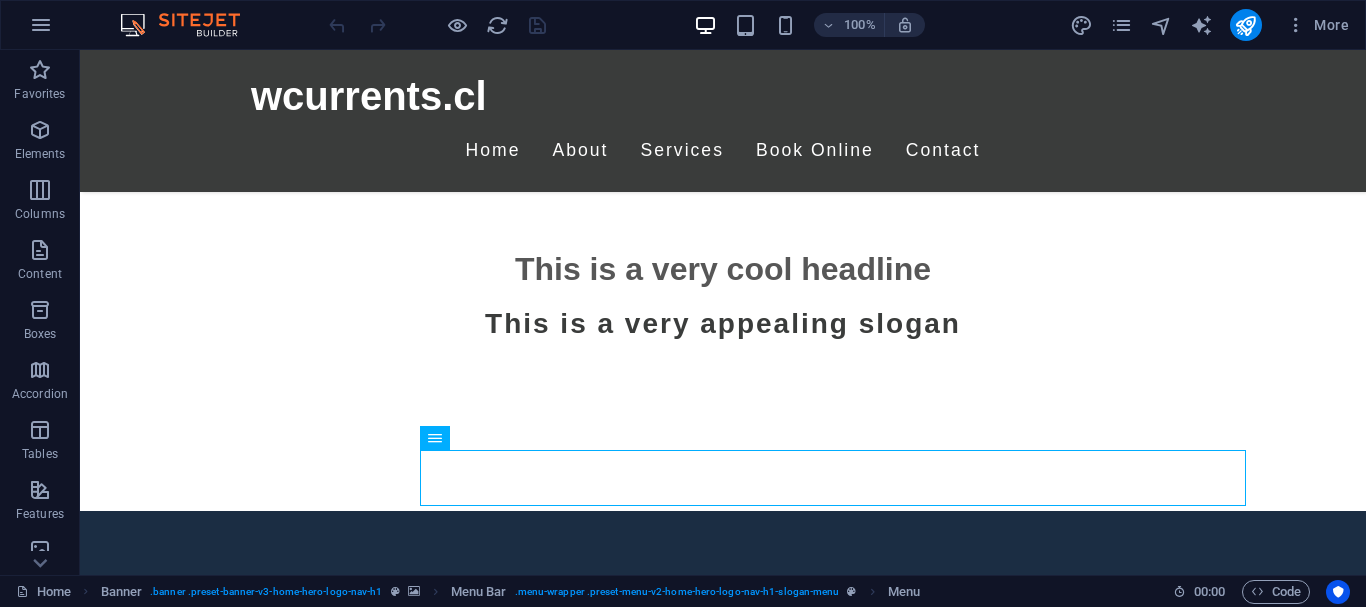 click at bounding box center (437, 25) 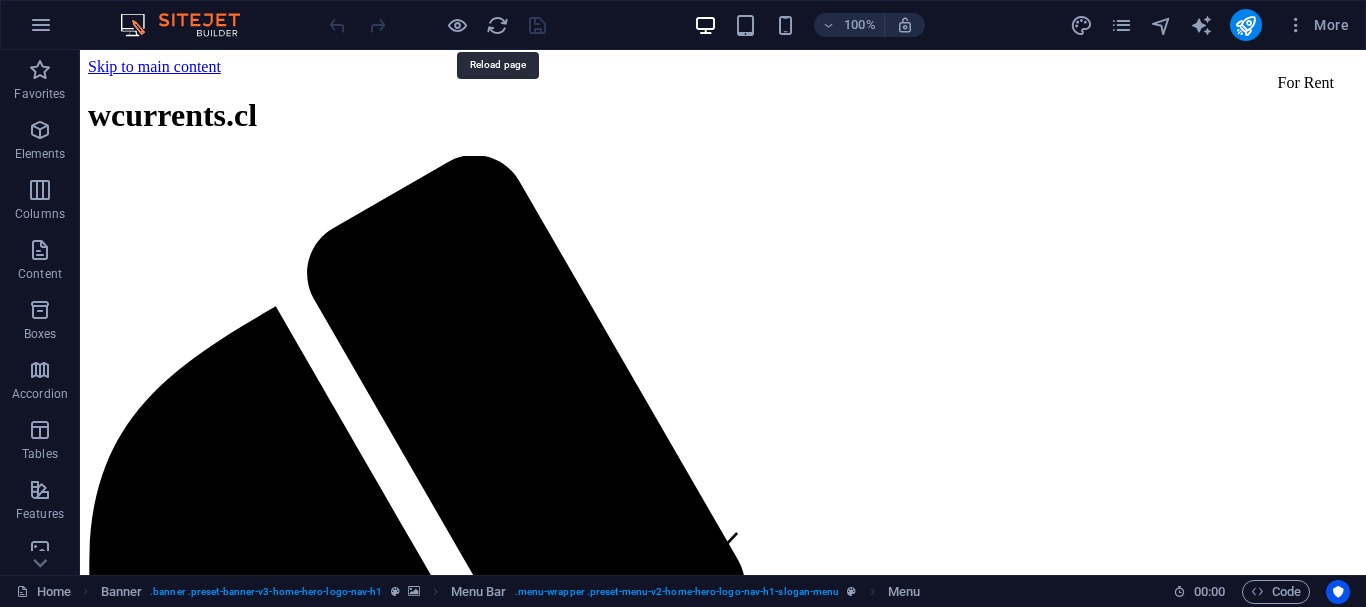 scroll, scrollTop: 0, scrollLeft: 0, axis: both 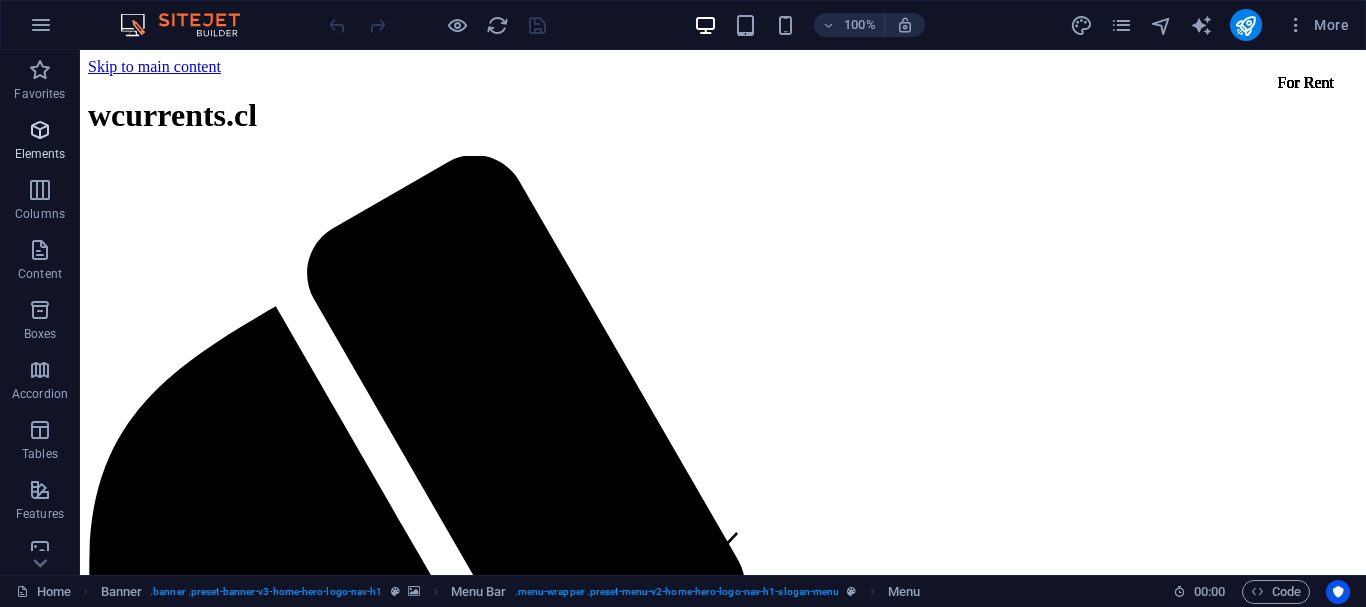 click on "Elements" at bounding box center [40, 142] 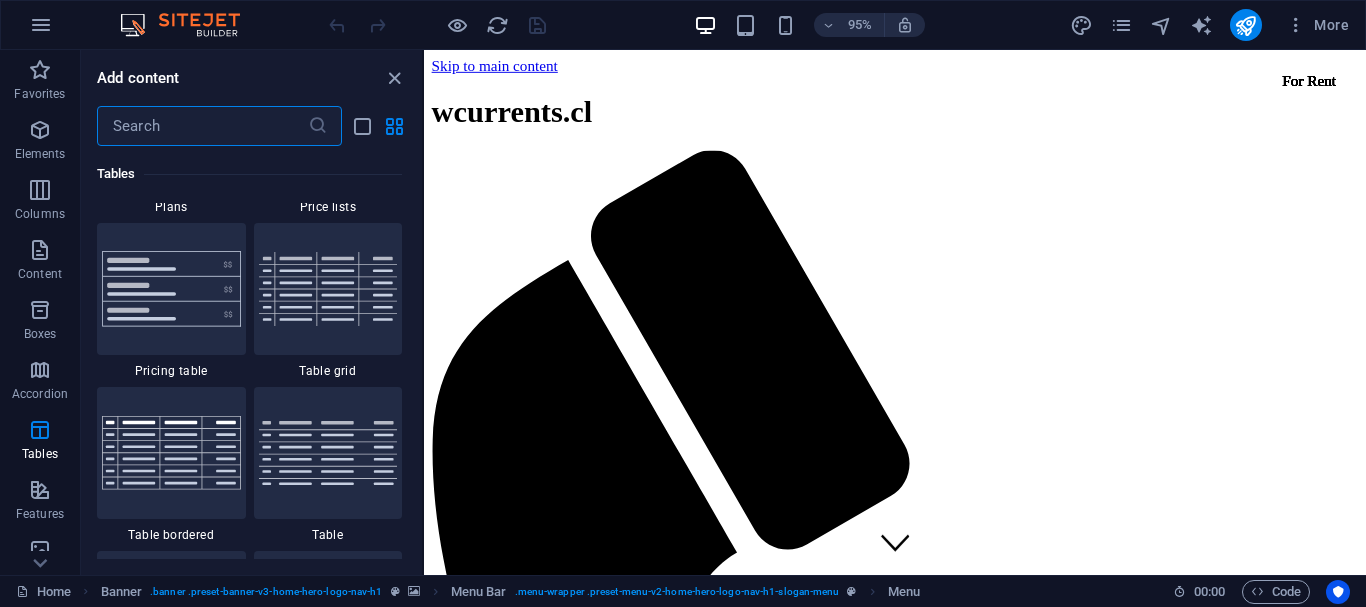 scroll, scrollTop: 6713, scrollLeft: 0, axis: vertical 